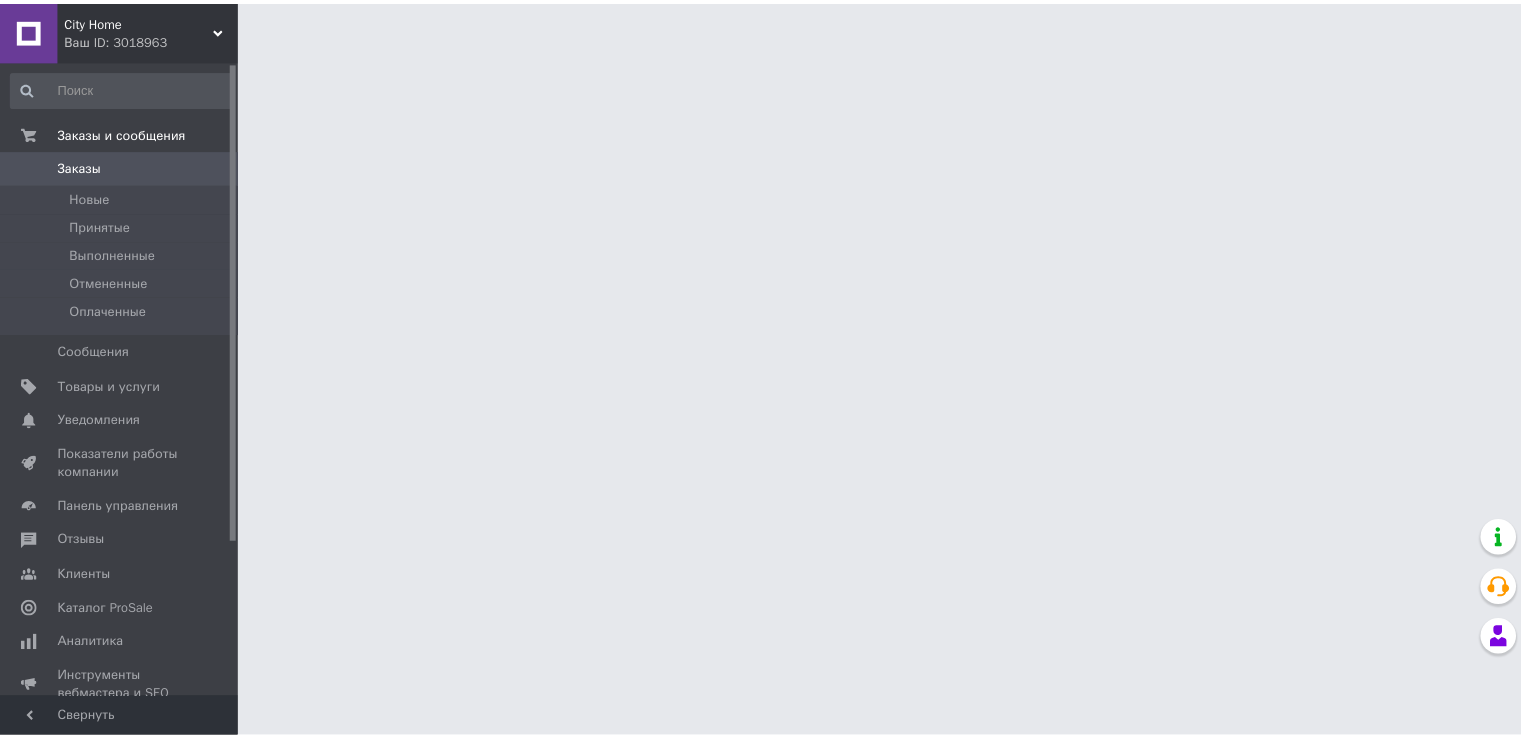 scroll, scrollTop: 0, scrollLeft: 0, axis: both 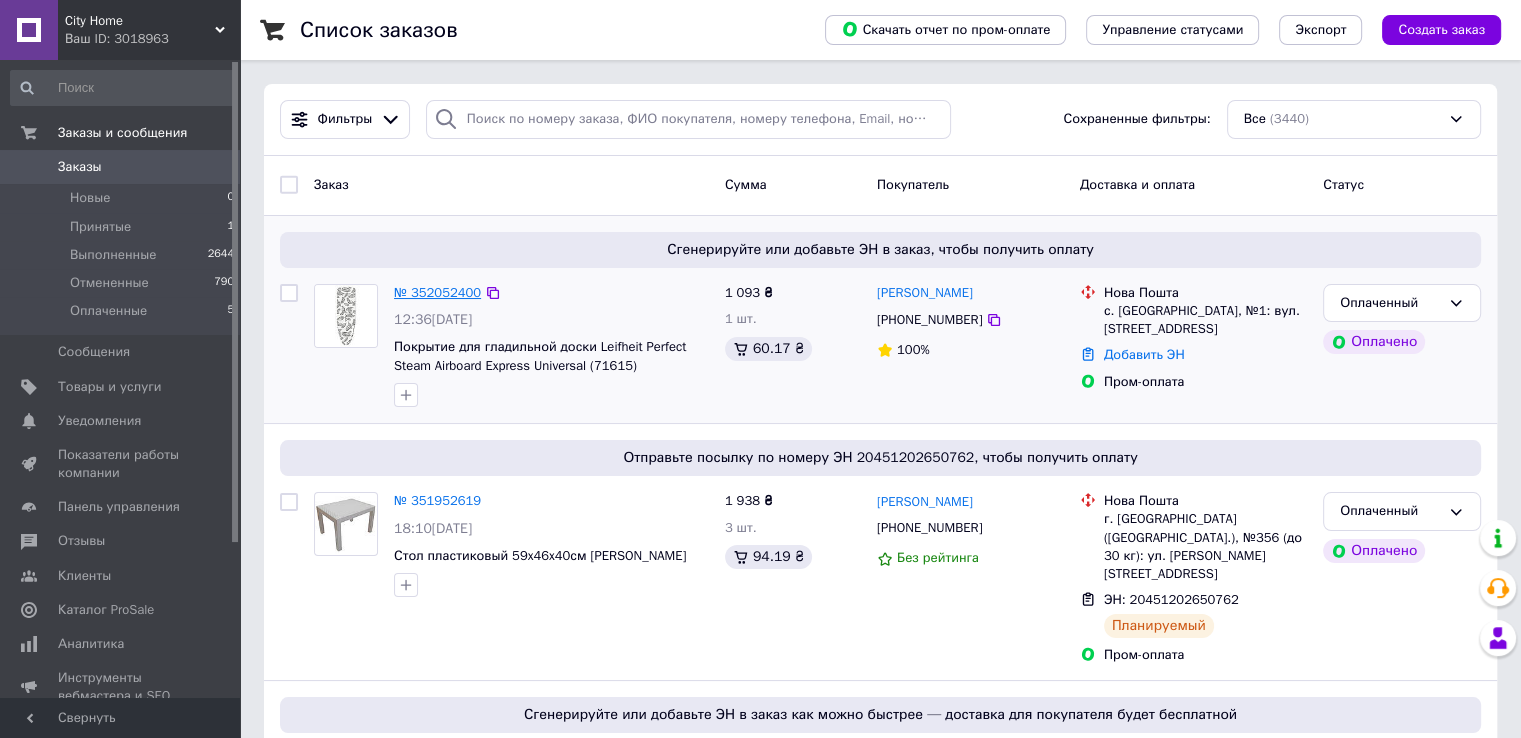 click on "№ 352052400" at bounding box center [437, 292] 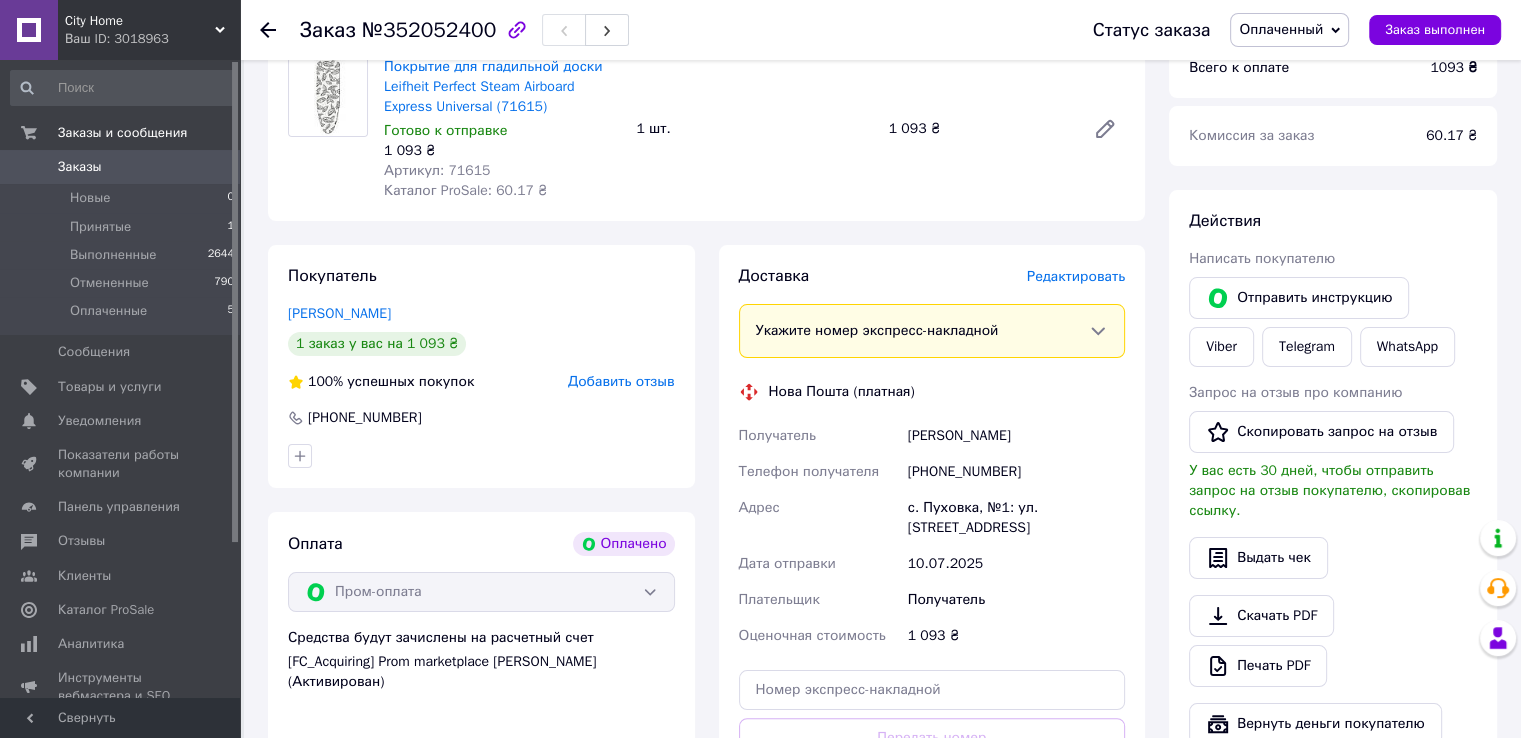scroll, scrollTop: 266, scrollLeft: 0, axis: vertical 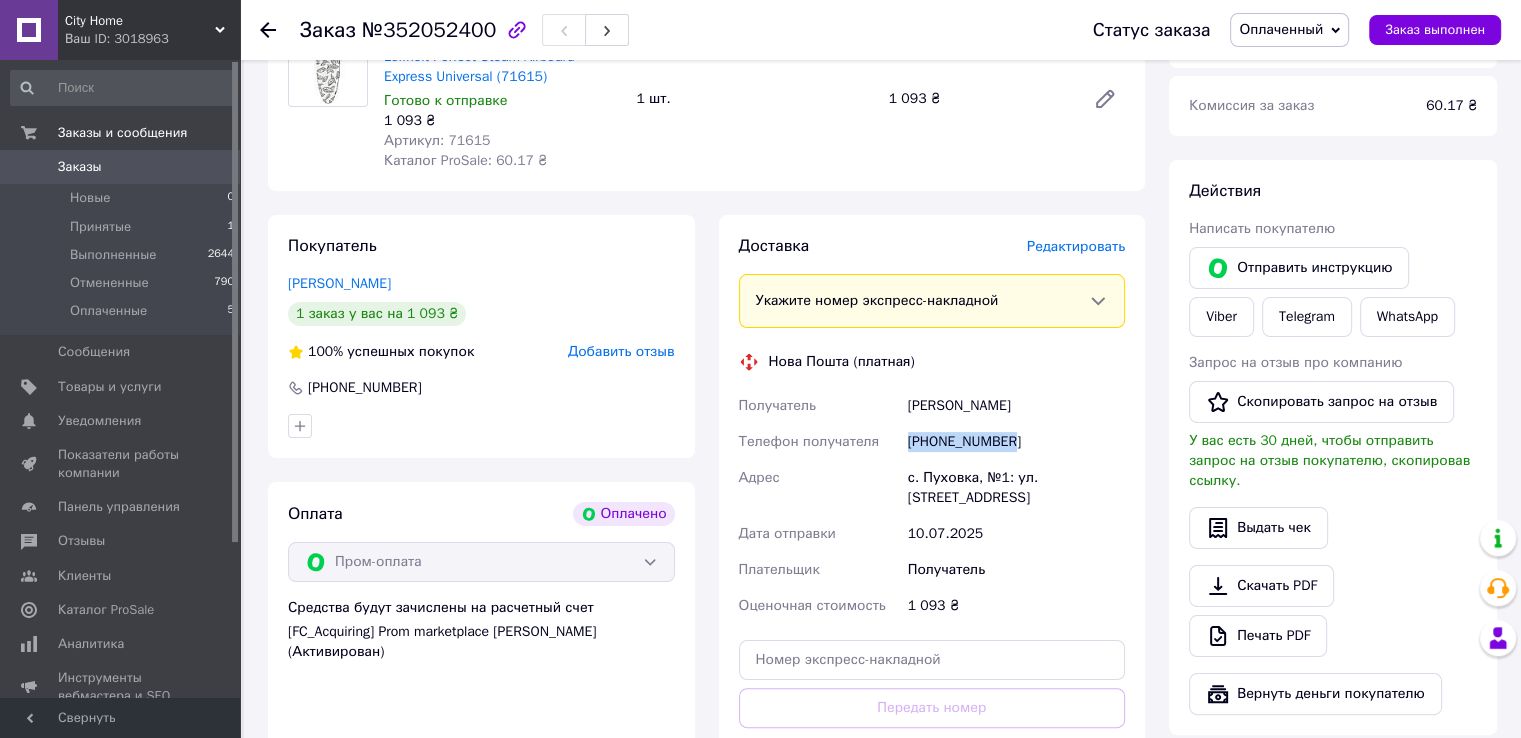 drag, startPoint x: 1018, startPoint y: 439, endPoint x: 872, endPoint y: 449, distance: 146.34207 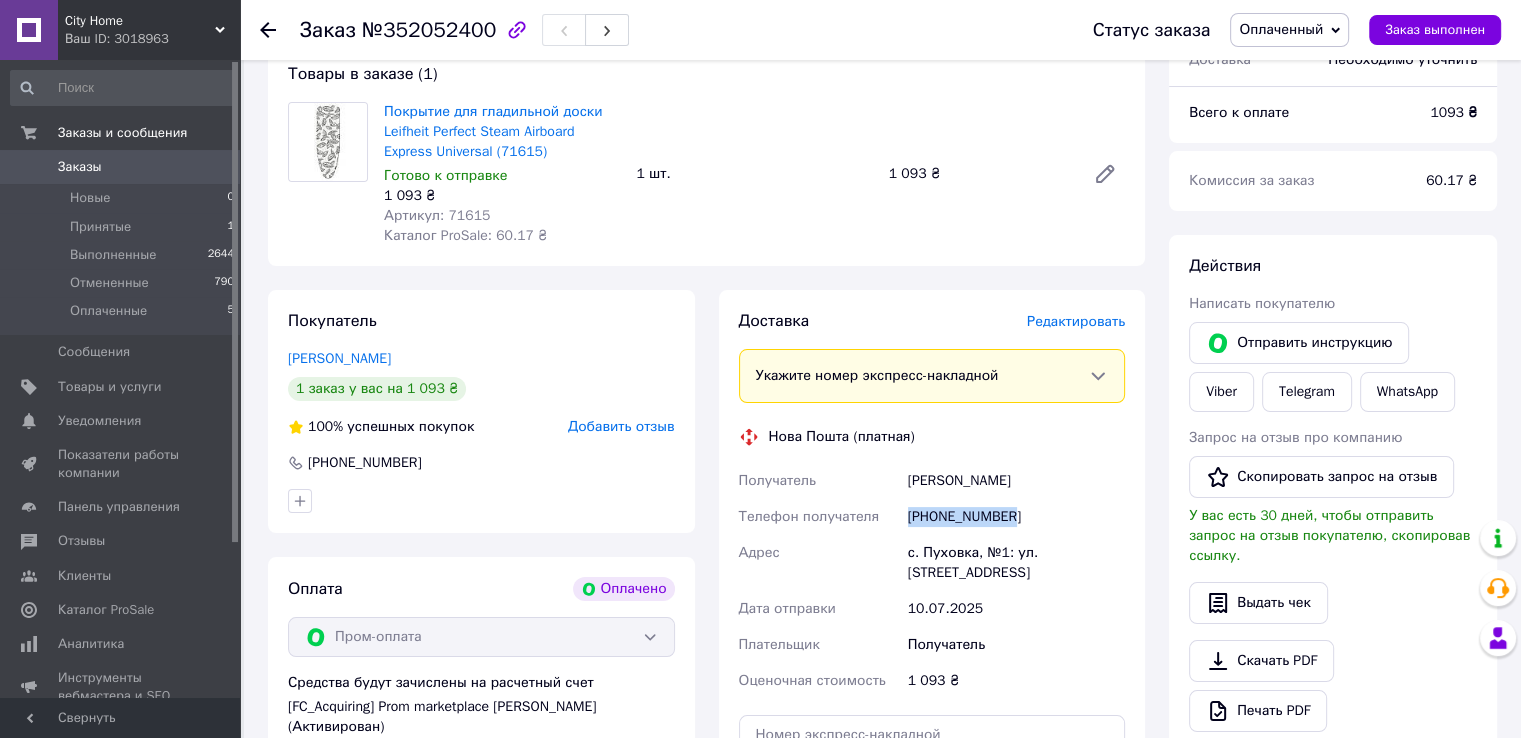 scroll, scrollTop: 133, scrollLeft: 0, axis: vertical 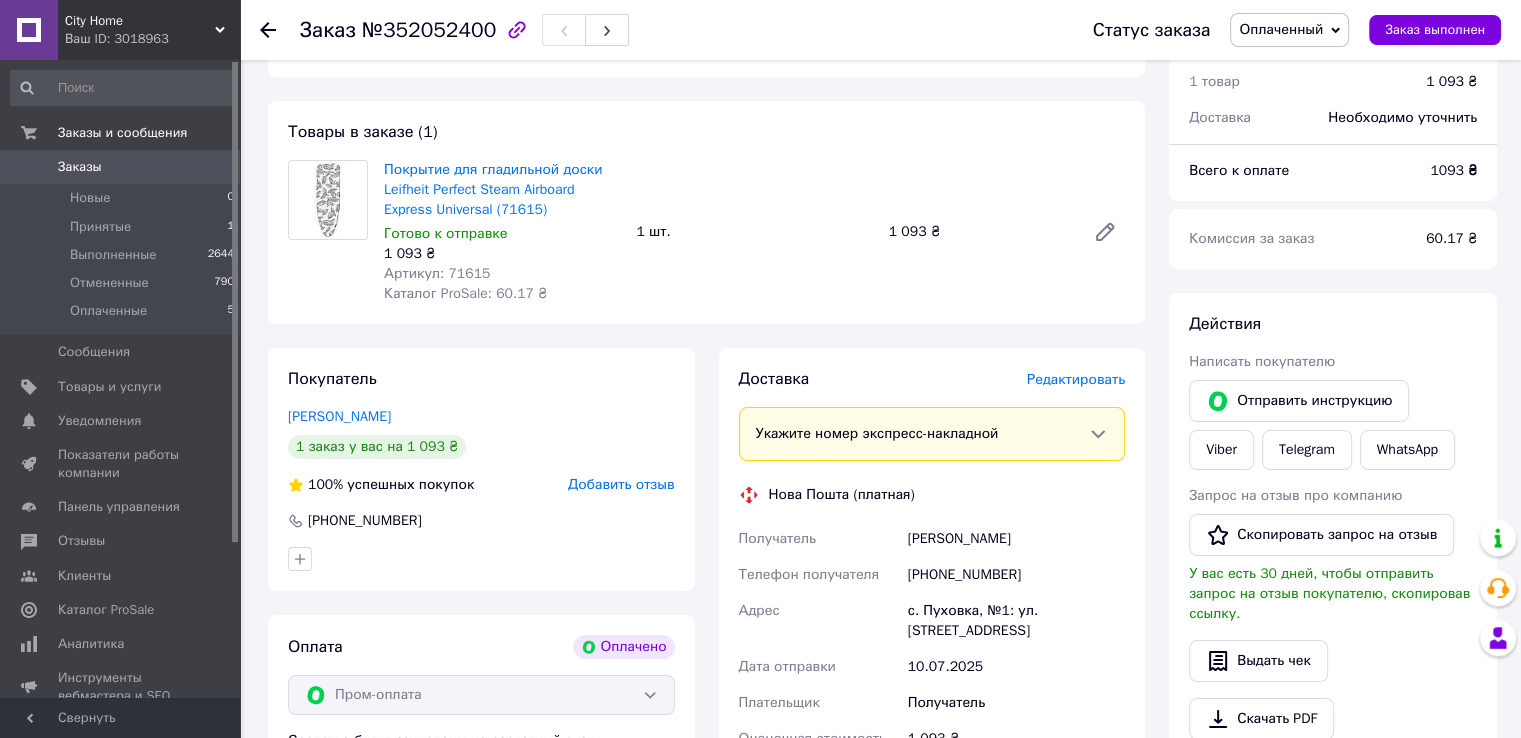 click on "Покрытие для гладильной доски Leifheit Perfect Steam Airboard Express Universal (71615) Готово к отправке 1 093 ₴ Артикул: 71615 Каталог ProSale: 60.17 ₴  1 шт. 1 093 ₴" at bounding box center [754, 232] 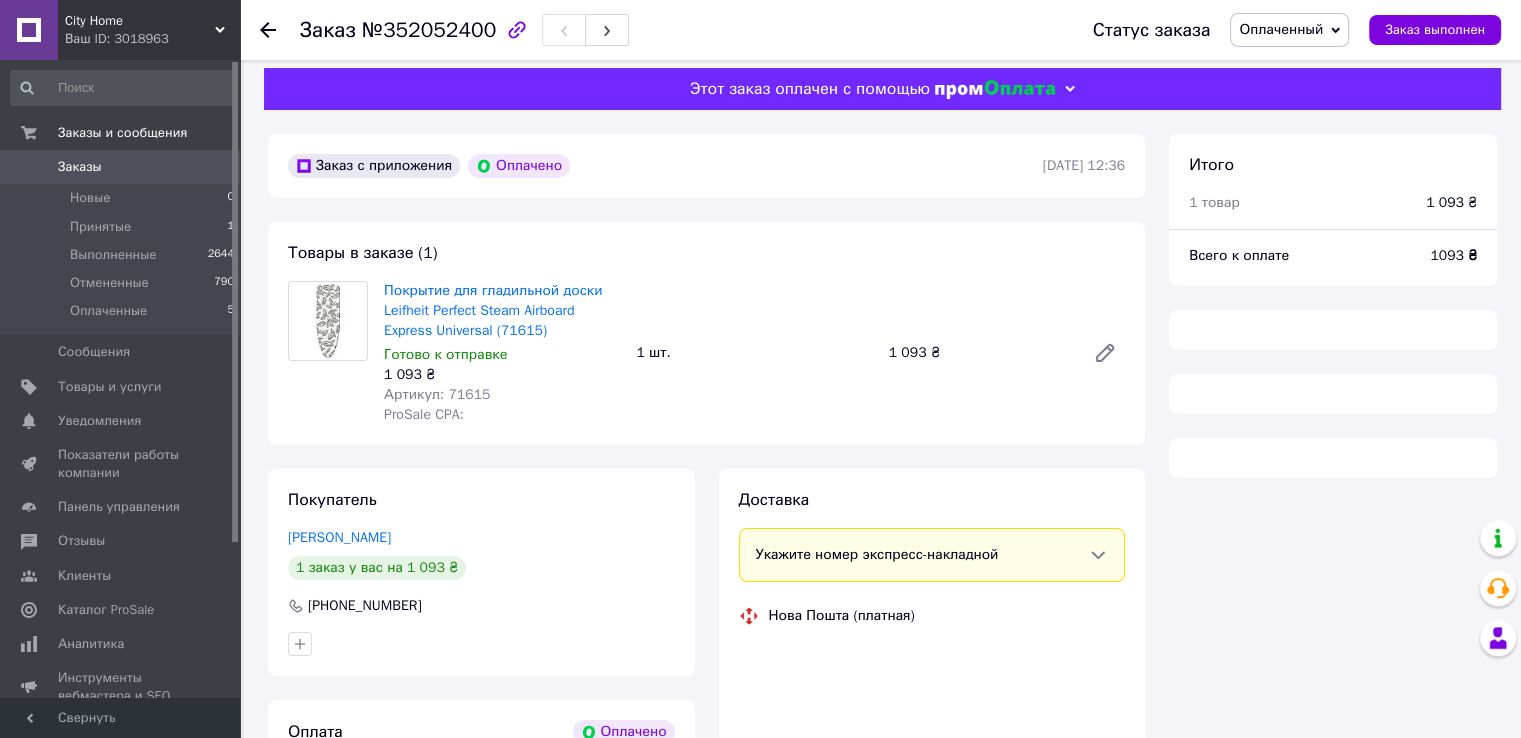 scroll, scrollTop: 0, scrollLeft: 0, axis: both 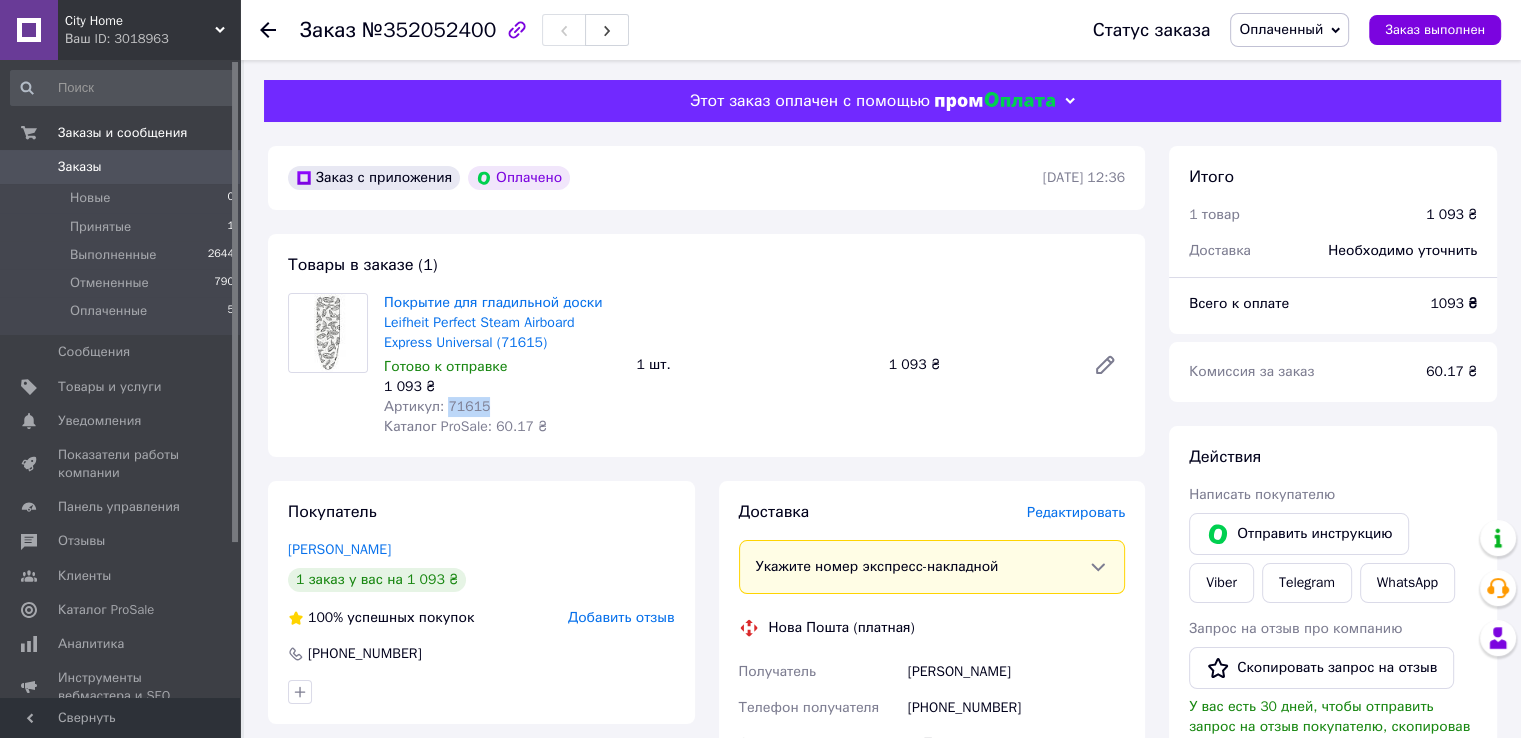 drag, startPoint x: 480, startPoint y: 407, endPoint x: 444, endPoint y: 410, distance: 36.124783 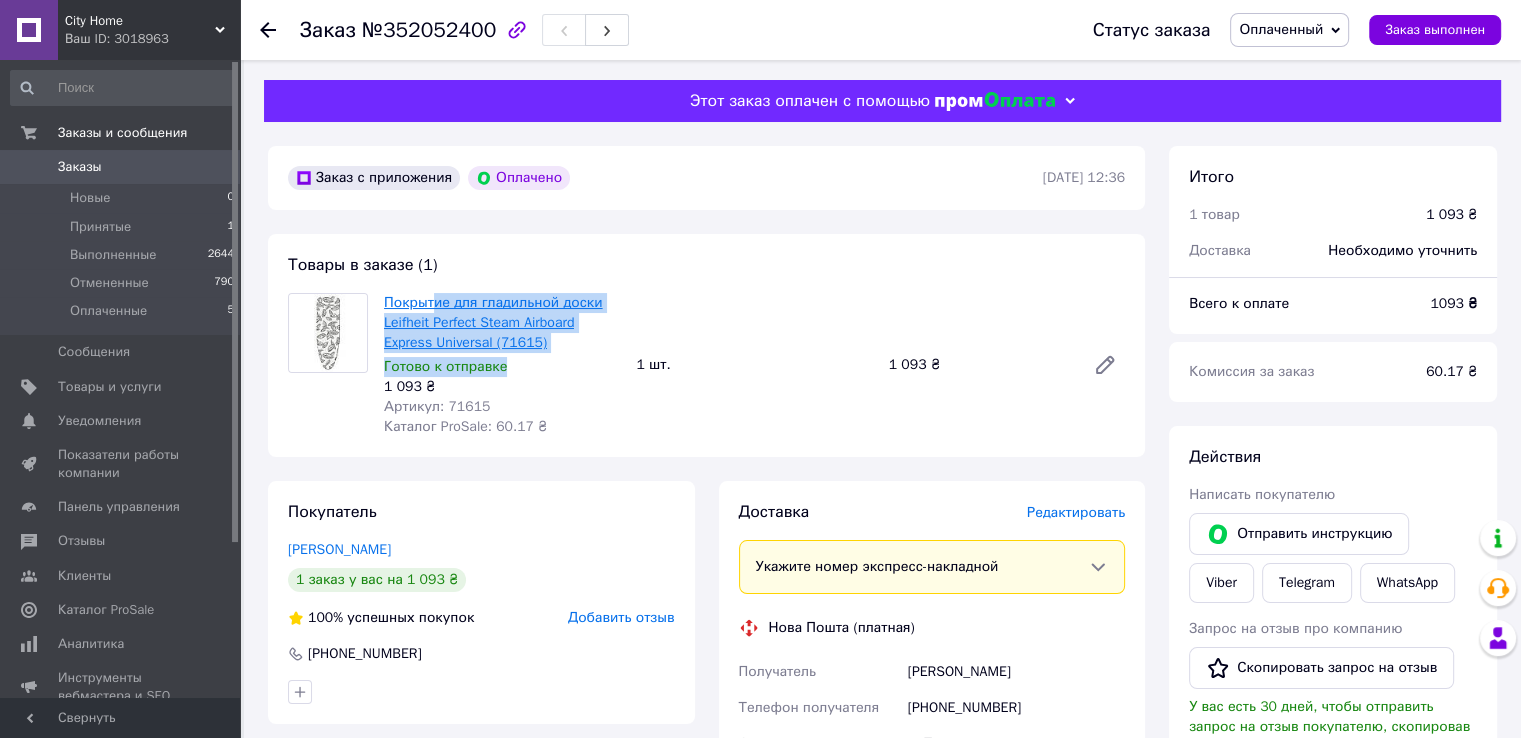 drag, startPoint x: 523, startPoint y: 341, endPoint x: 432, endPoint y: 310, distance: 96.13532 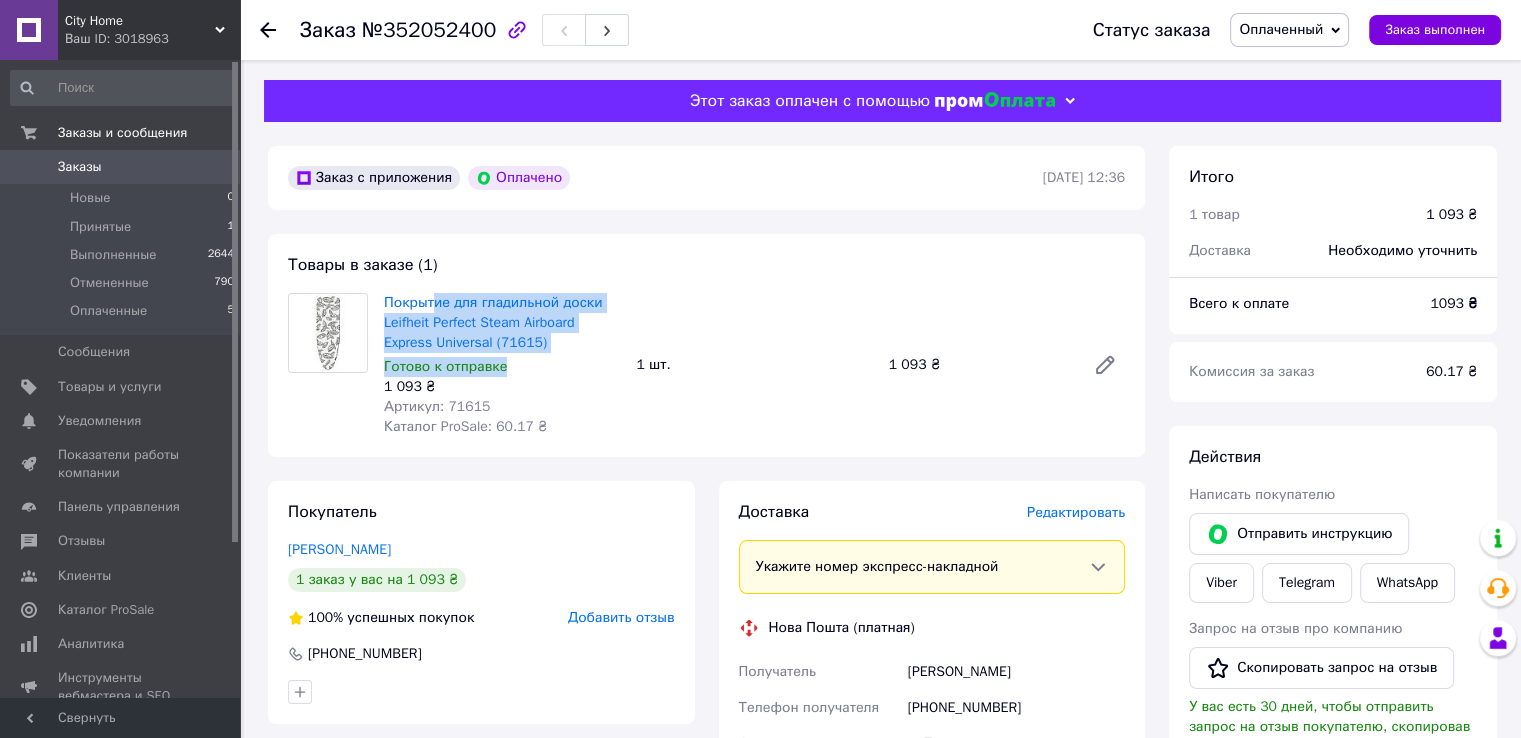 click on "Готово к отправке" at bounding box center (502, 367) 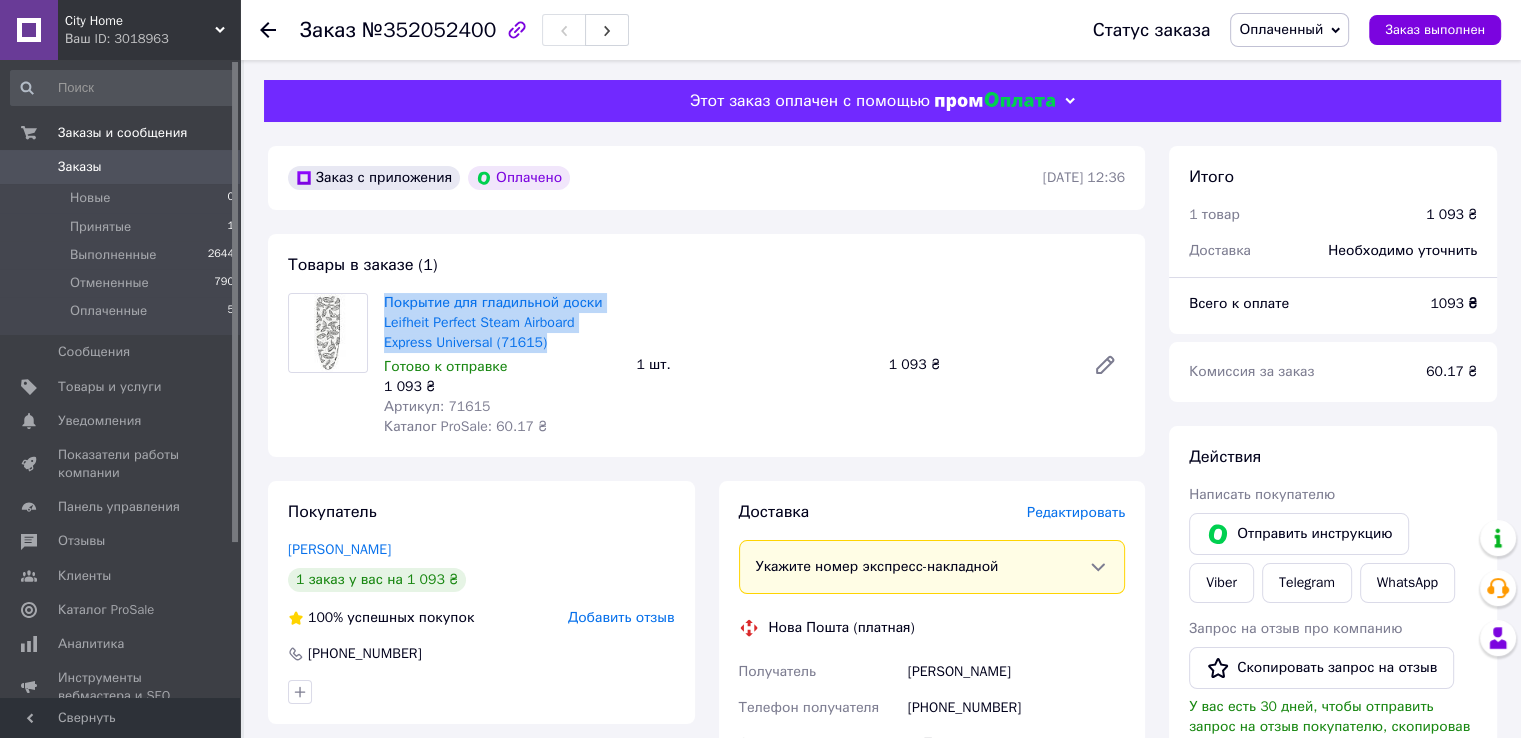 drag, startPoint x: 549, startPoint y: 343, endPoint x: 383, endPoint y: 309, distance: 169.44615 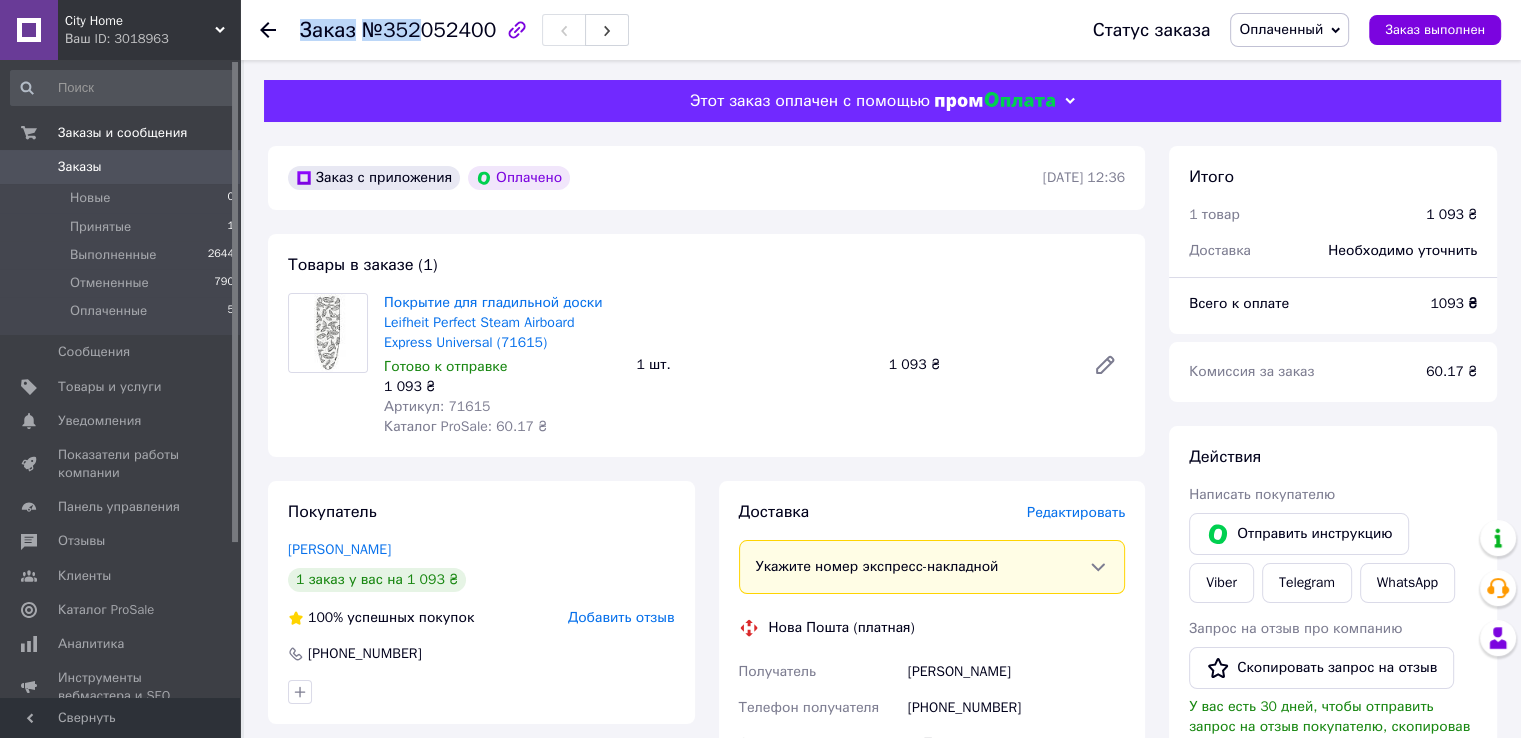 drag, startPoint x: 484, startPoint y: 33, endPoint x: 415, endPoint y: 33, distance: 69 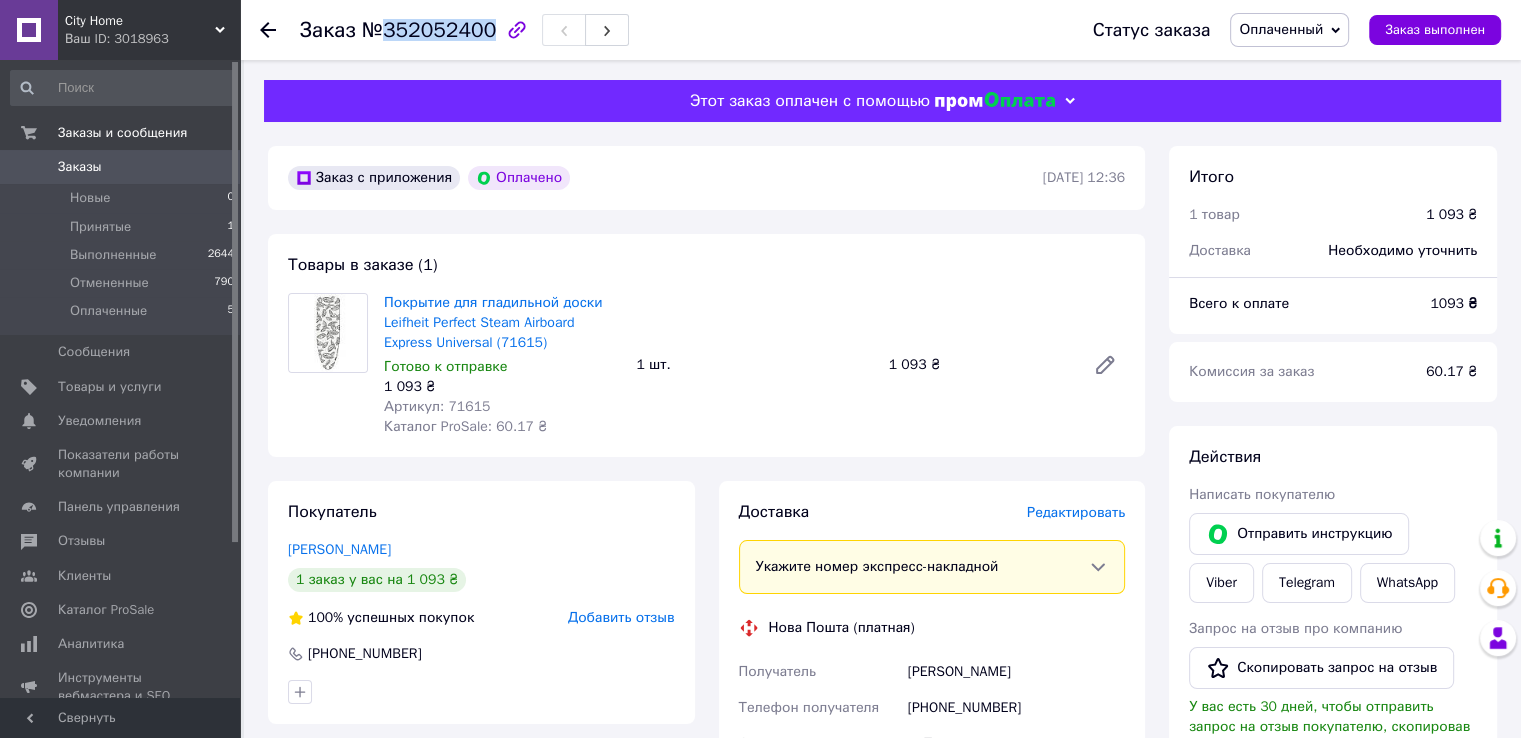 drag, startPoint x: 381, startPoint y: 29, endPoint x: 480, endPoint y: 30, distance: 99.00505 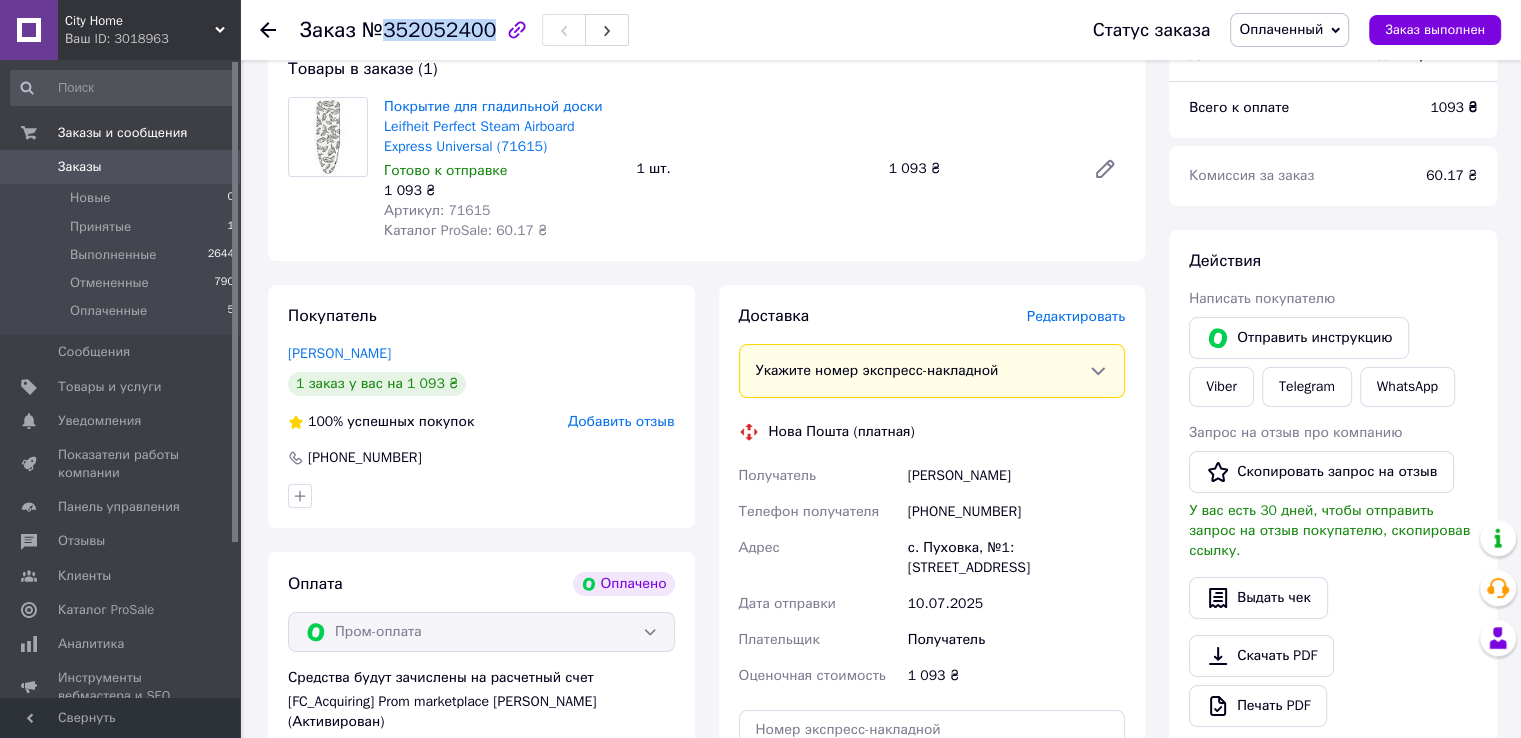 scroll, scrollTop: 200, scrollLeft: 0, axis: vertical 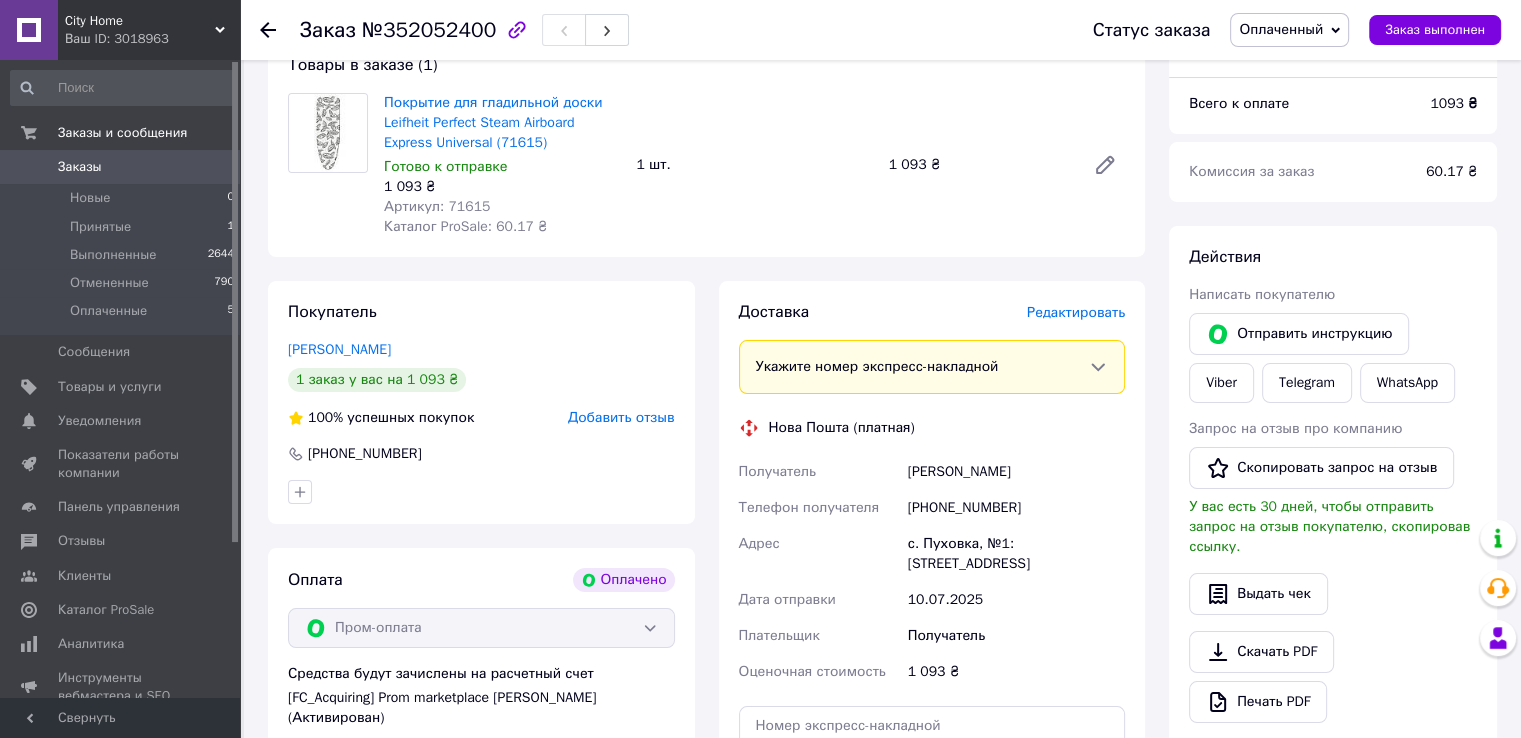 drag, startPoint x: 713, startPoint y: 173, endPoint x: 737, endPoint y: 164, distance: 25.632011 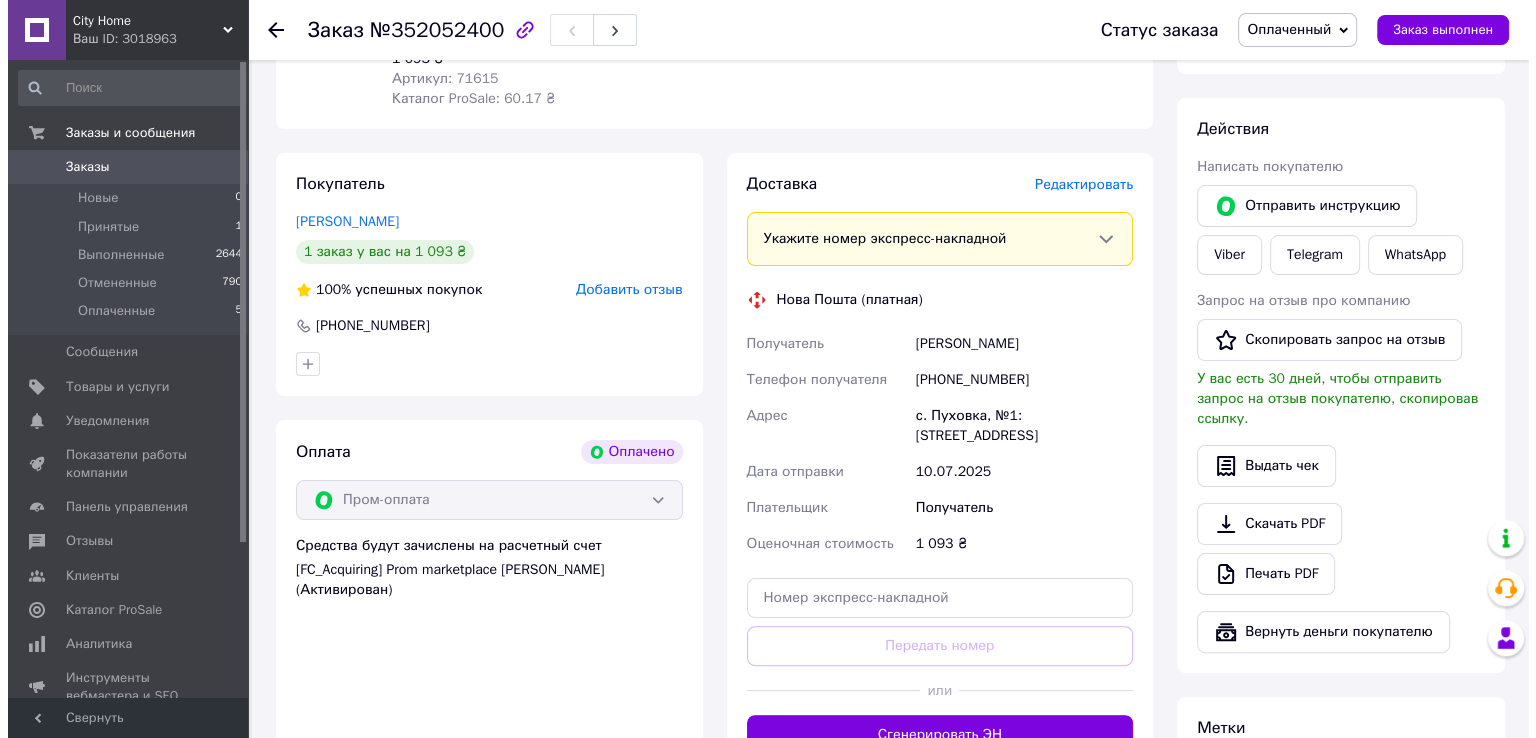 scroll, scrollTop: 333, scrollLeft: 0, axis: vertical 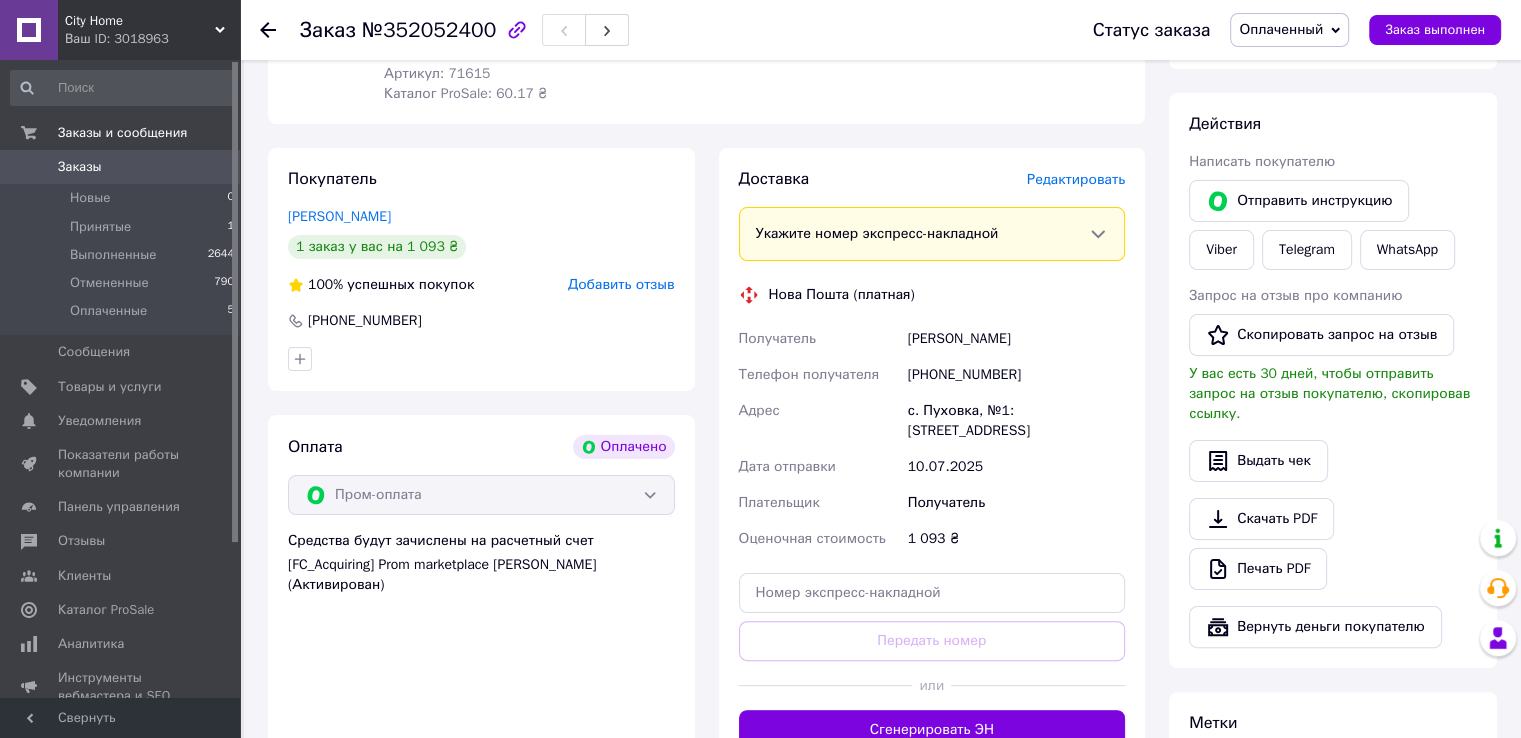 click on "Редактировать" at bounding box center (1076, 179) 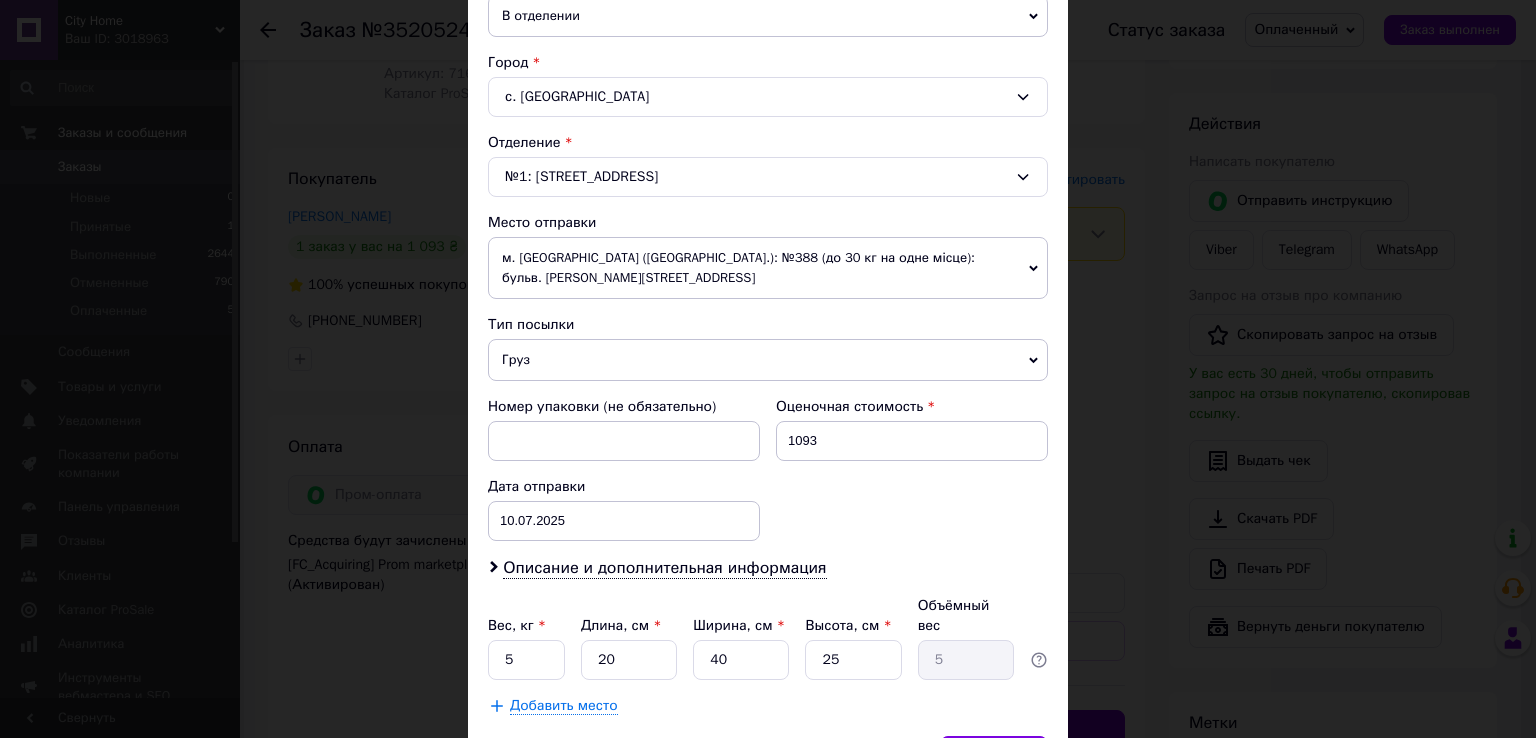scroll, scrollTop: 533, scrollLeft: 0, axis: vertical 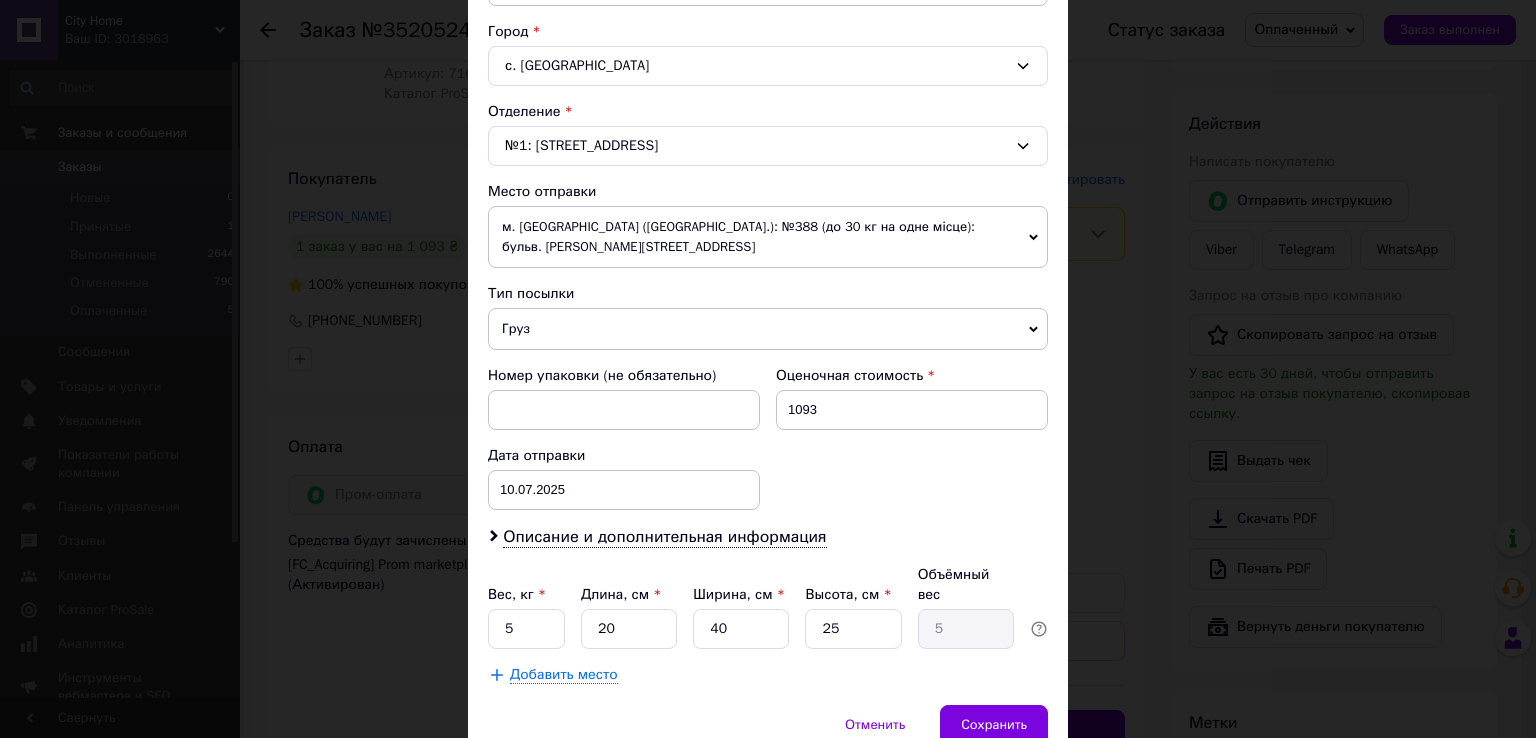 click on "× Редактирование доставки Способ доставки Нова Пошта (платная) Плательщик Получатель Отправитель Фамилия получателя [PERSON_NAME] Имя получателя [PERSON_NAME] Отчество получателя Телефон получателя [PHONE_NUMBER] Тип доставки В отделении Курьером В почтомате Город с. Пуховка Отделение №1: [STREET_ADDRESS] Место отправки м. [GEOGRAPHIC_DATA] ([GEOGRAPHIC_DATA].): №388 (до 30 кг на одне місце): бульв. [PERSON_NAME], 31 м. [GEOGRAPHIC_DATA] ([GEOGRAPHIC_DATA].): №203 (до 30 кг на одне місце): просп. Відрадний, 6/1 [GEOGRAPHIC_DATA]: №2: вул. [STREET_ADDRESS] ([GEOGRAPHIC_DATA], 7 км) м. [GEOGRAPHIC_DATA] ([GEOGRAPHIC_DATA].): №141: вул. [STREET_ADDRESS] Тип посылки Груз 1093 [DATE]" at bounding box center (768, 369) 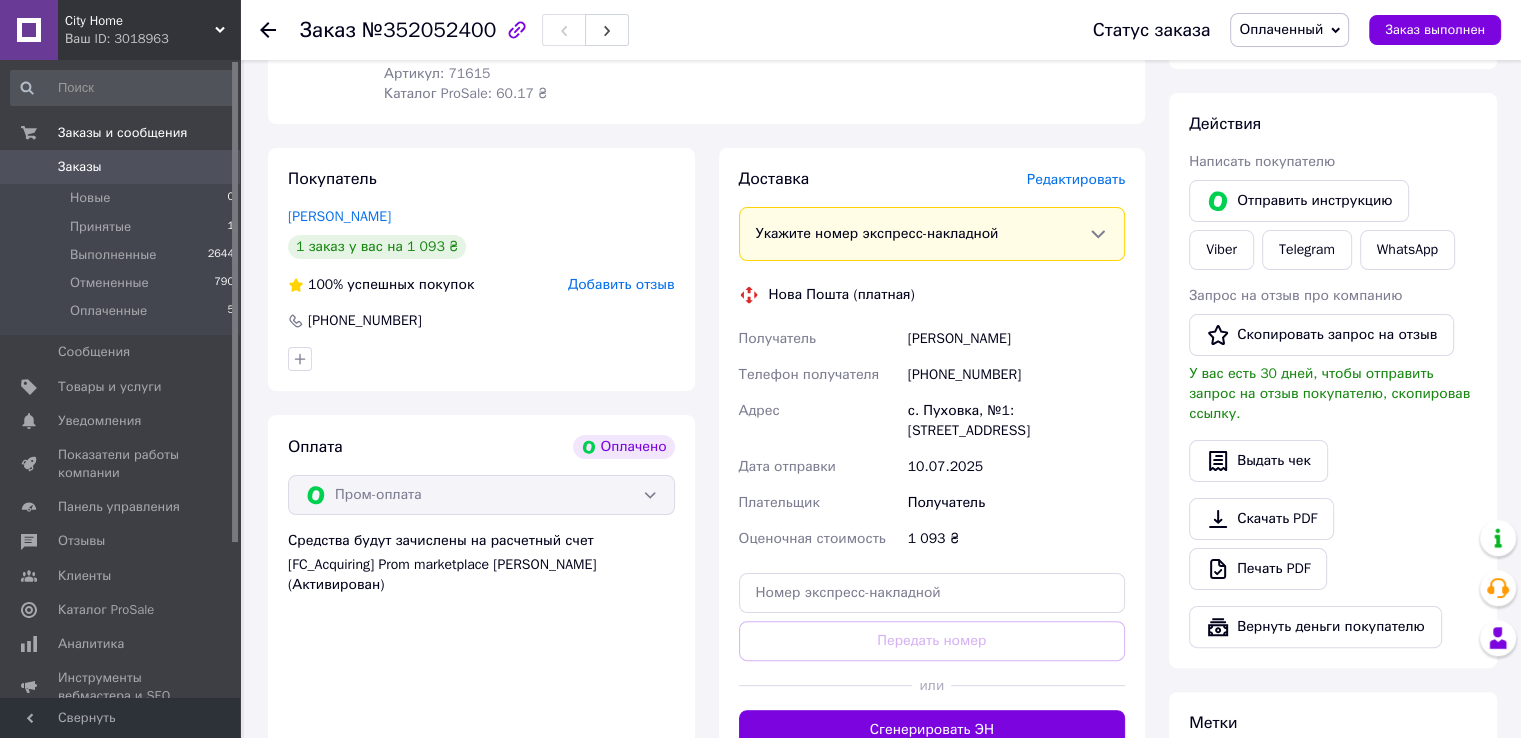 click on "Редактировать" at bounding box center [1076, 179] 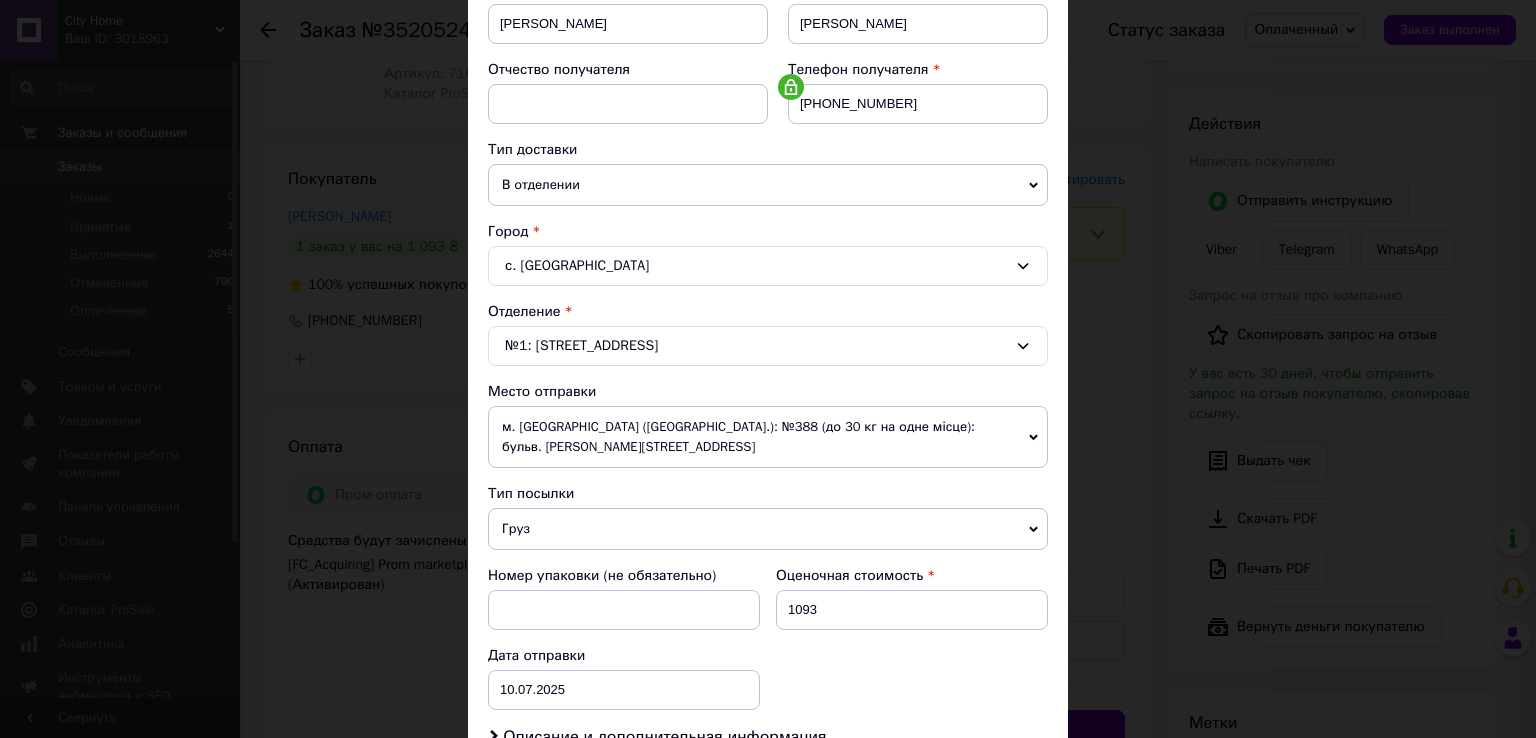 scroll, scrollTop: 400, scrollLeft: 0, axis: vertical 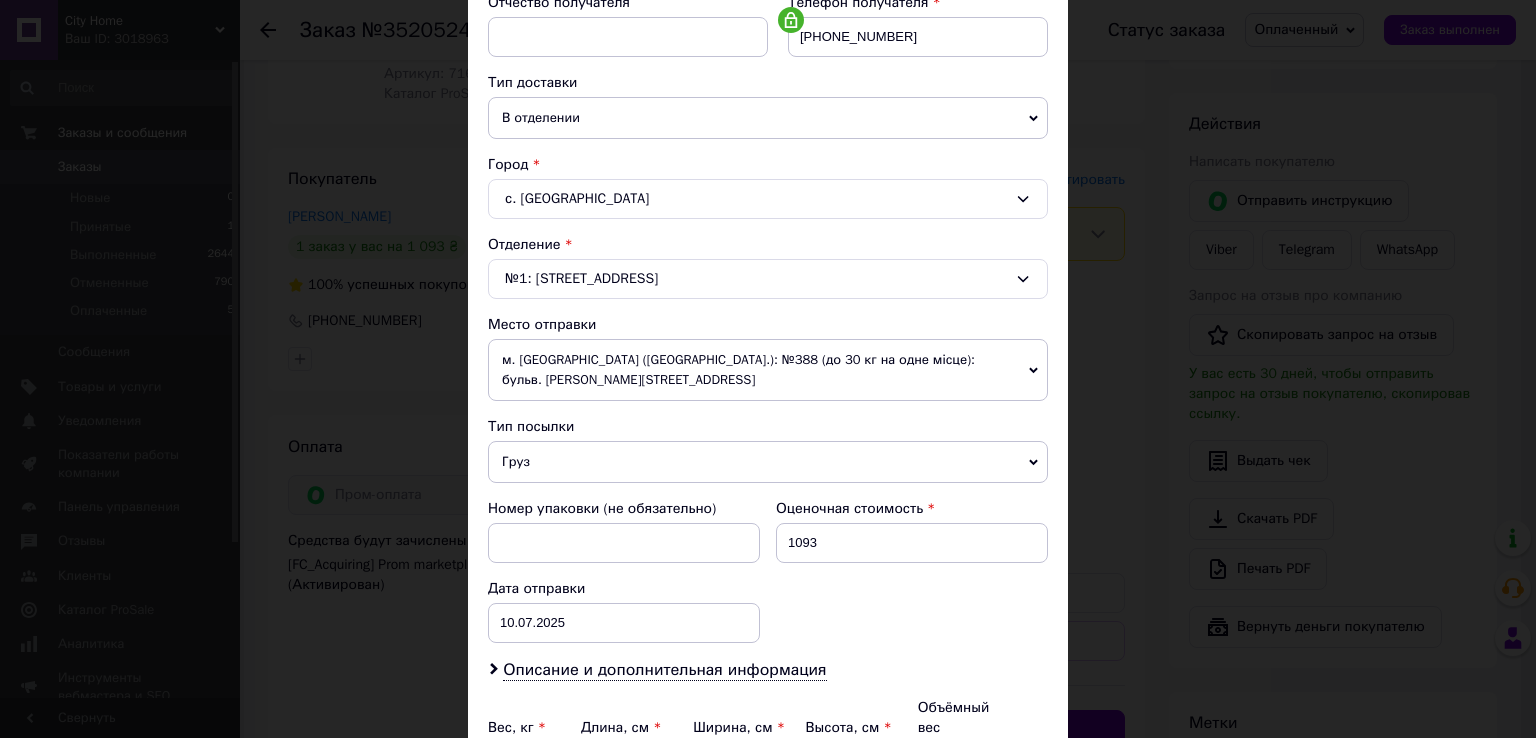 click on "м. [GEOGRAPHIC_DATA] ([GEOGRAPHIC_DATA].): №388 (до 30 кг на одне місце): бульв. [PERSON_NAME][STREET_ADDRESS]" at bounding box center [768, 370] 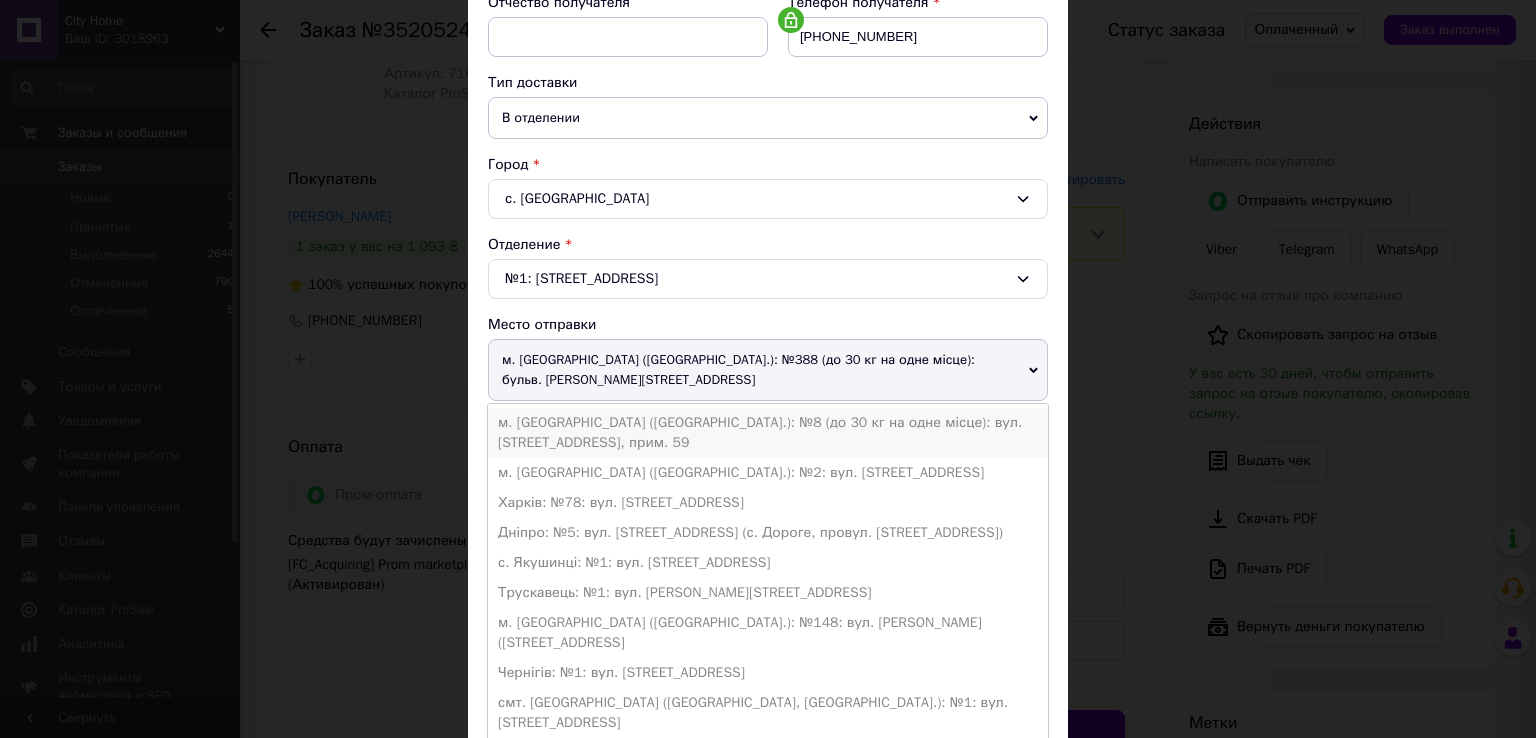 scroll, scrollTop: 333, scrollLeft: 0, axis: vertical 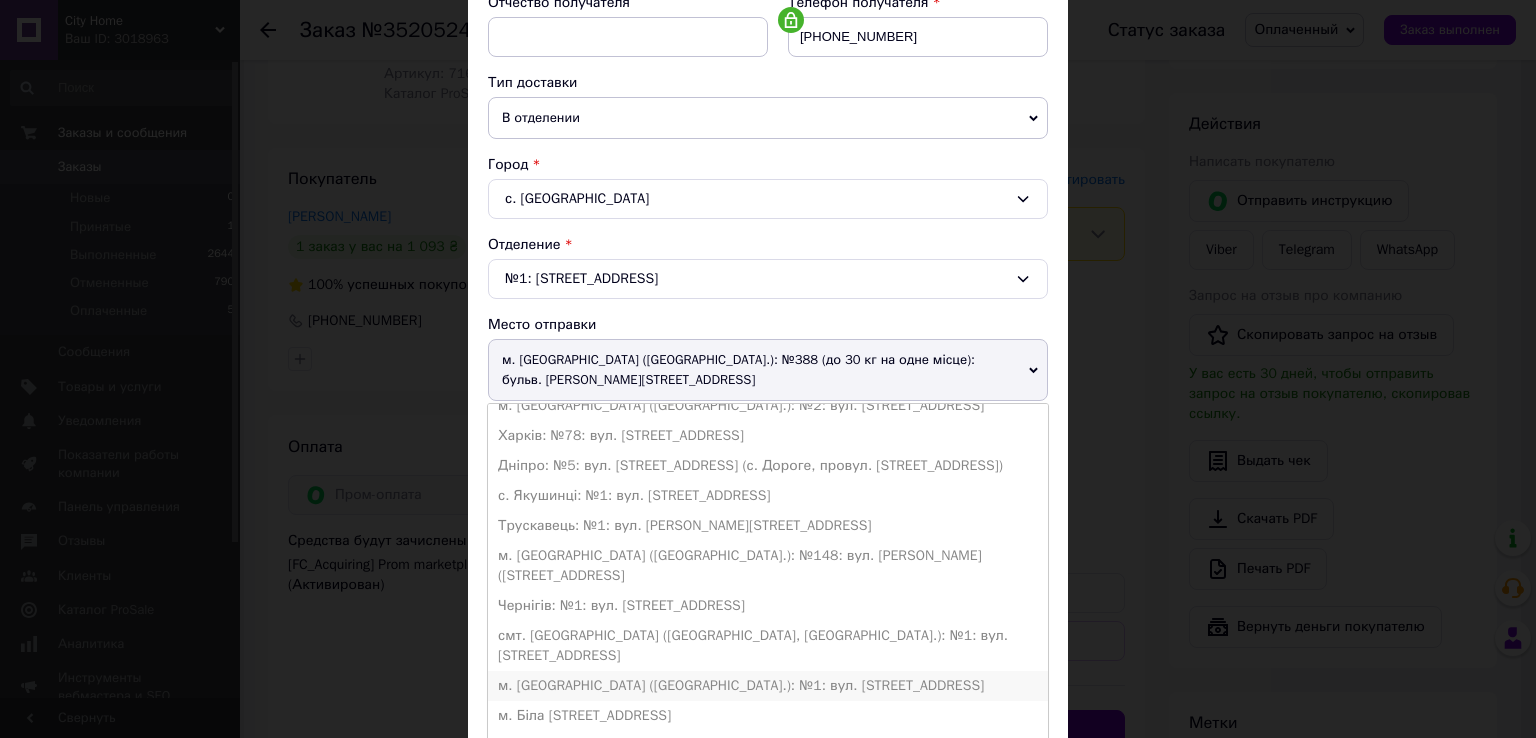 click on "м. [GEOGRAPHIC_DATA] ([GEOGRAPHIC_DATA].): №1: вул. [STREET_ADDRESS]" at bounding box center (768, 686) 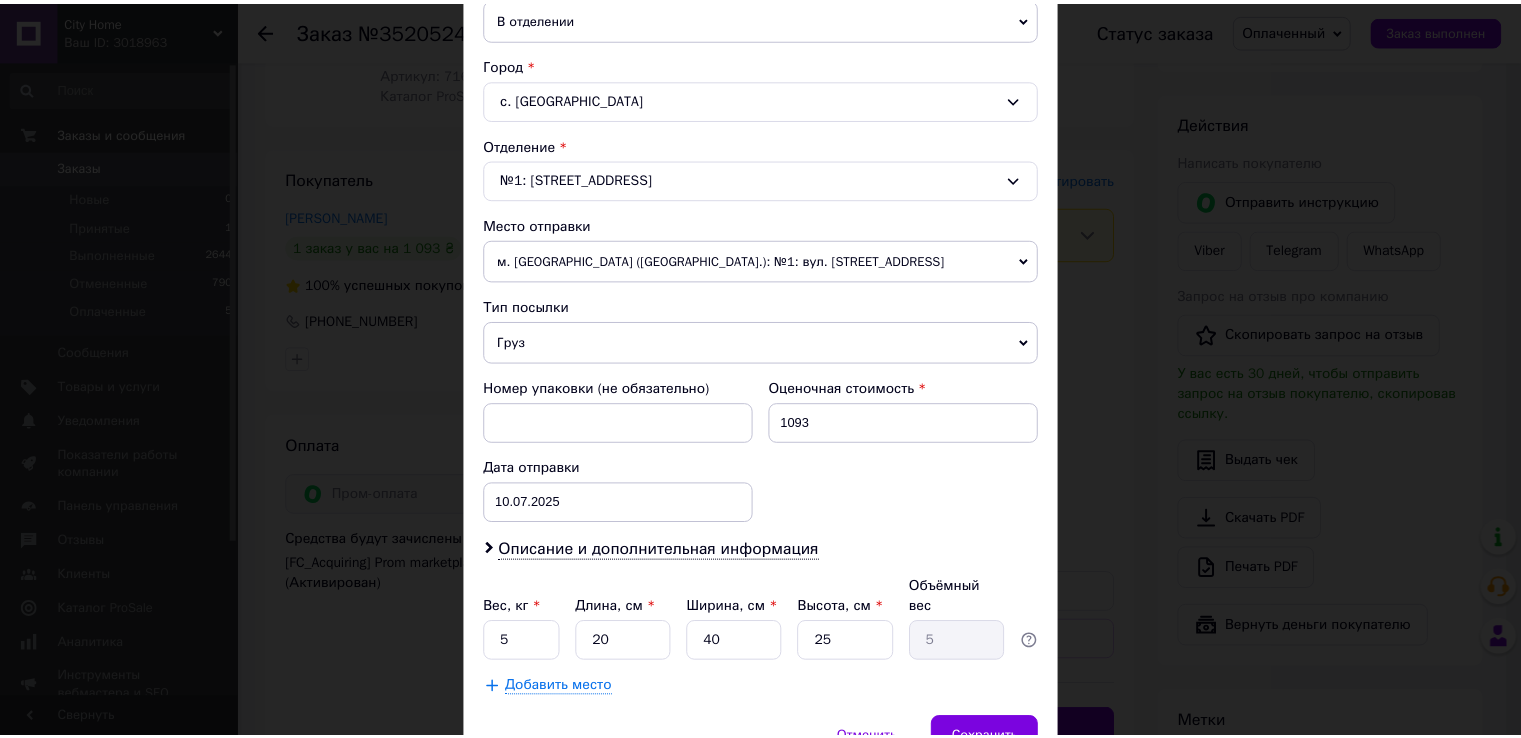 scroll, scrollTop: 533, scrollLeft: 0, axis: vertical 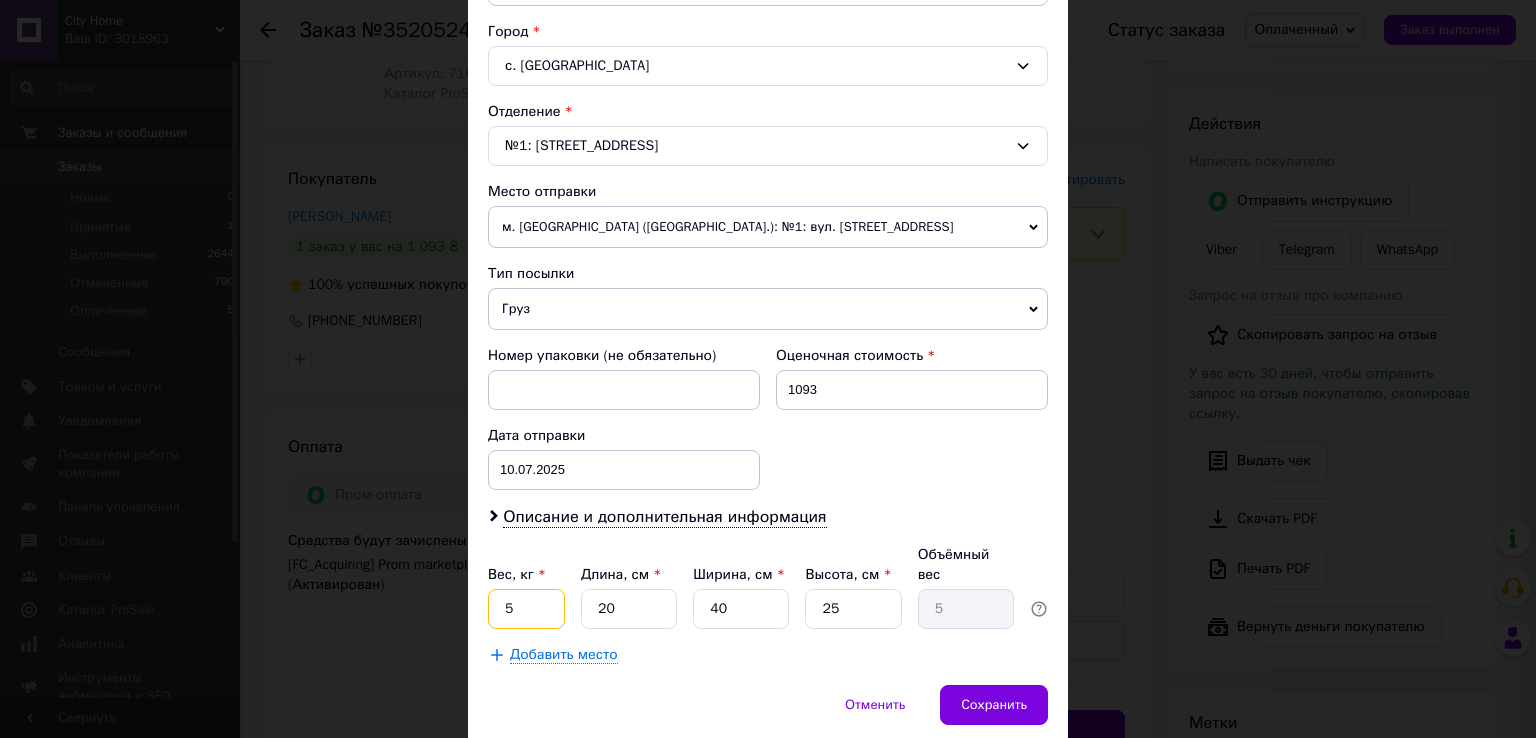 drag, startPoint x: 537, startPoint y: 594, endPoint x: 492, endPoint y: 594, distance: 45 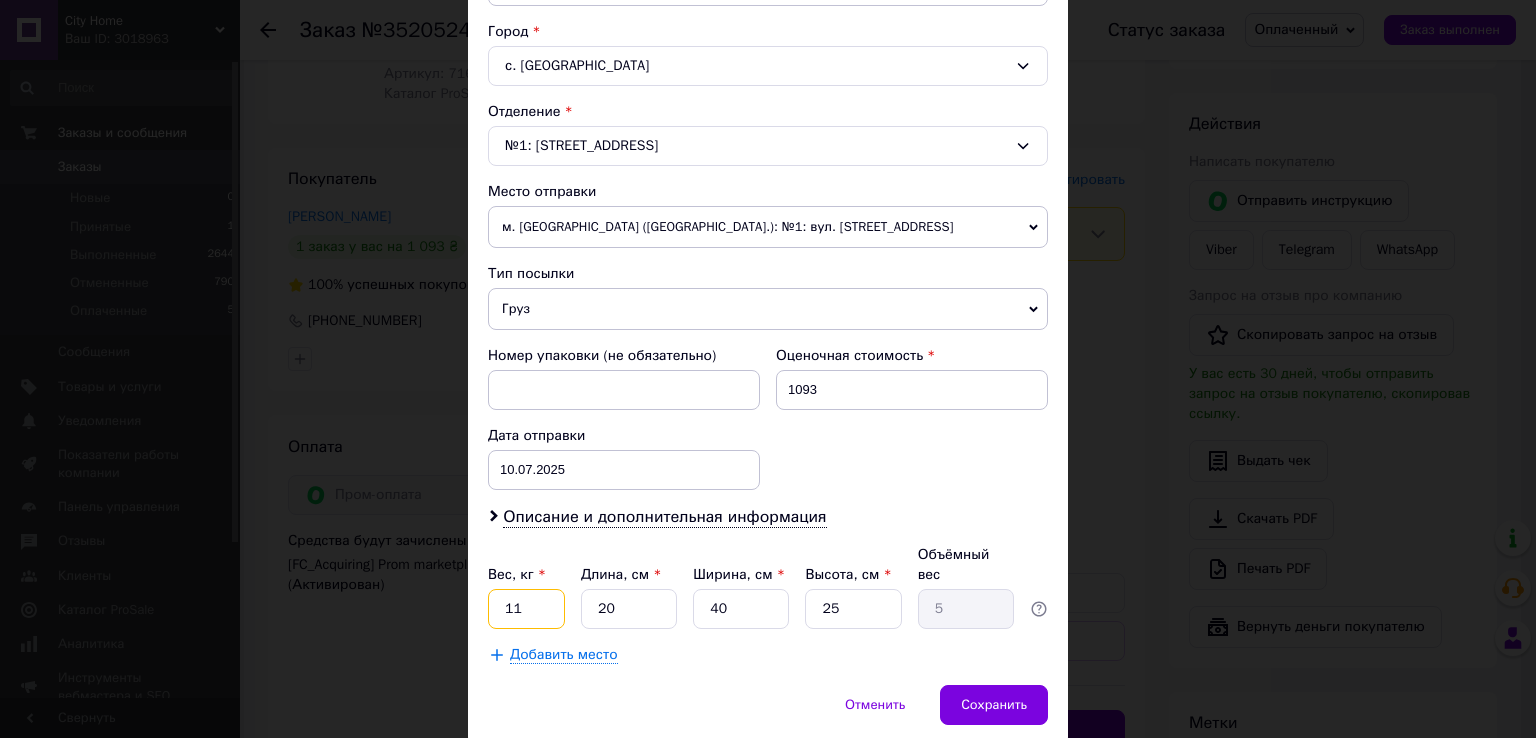 drag, startPoint x: 537, startPoint y: 589, endPoint x: 476, endPoint y: 589, distance: 61 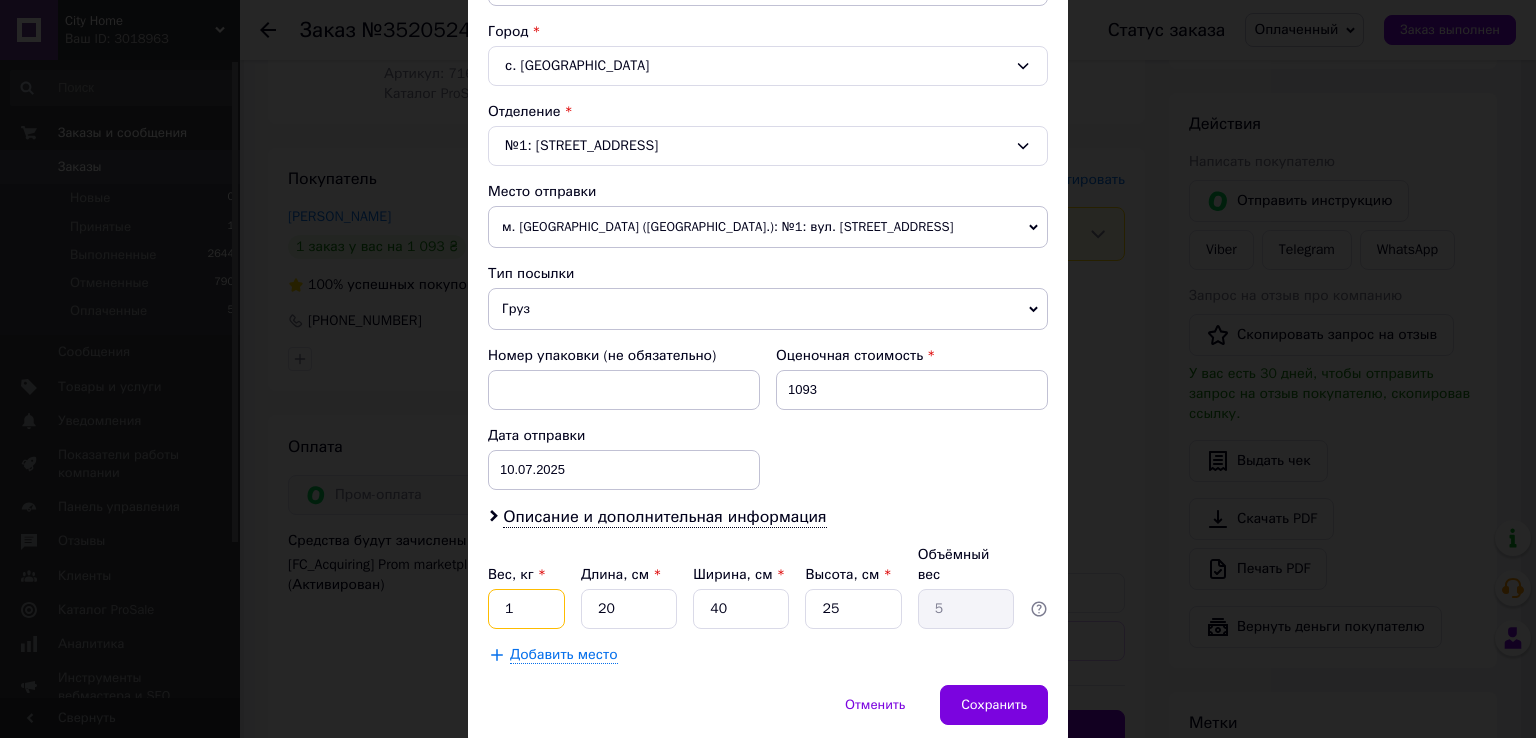 type on "1" 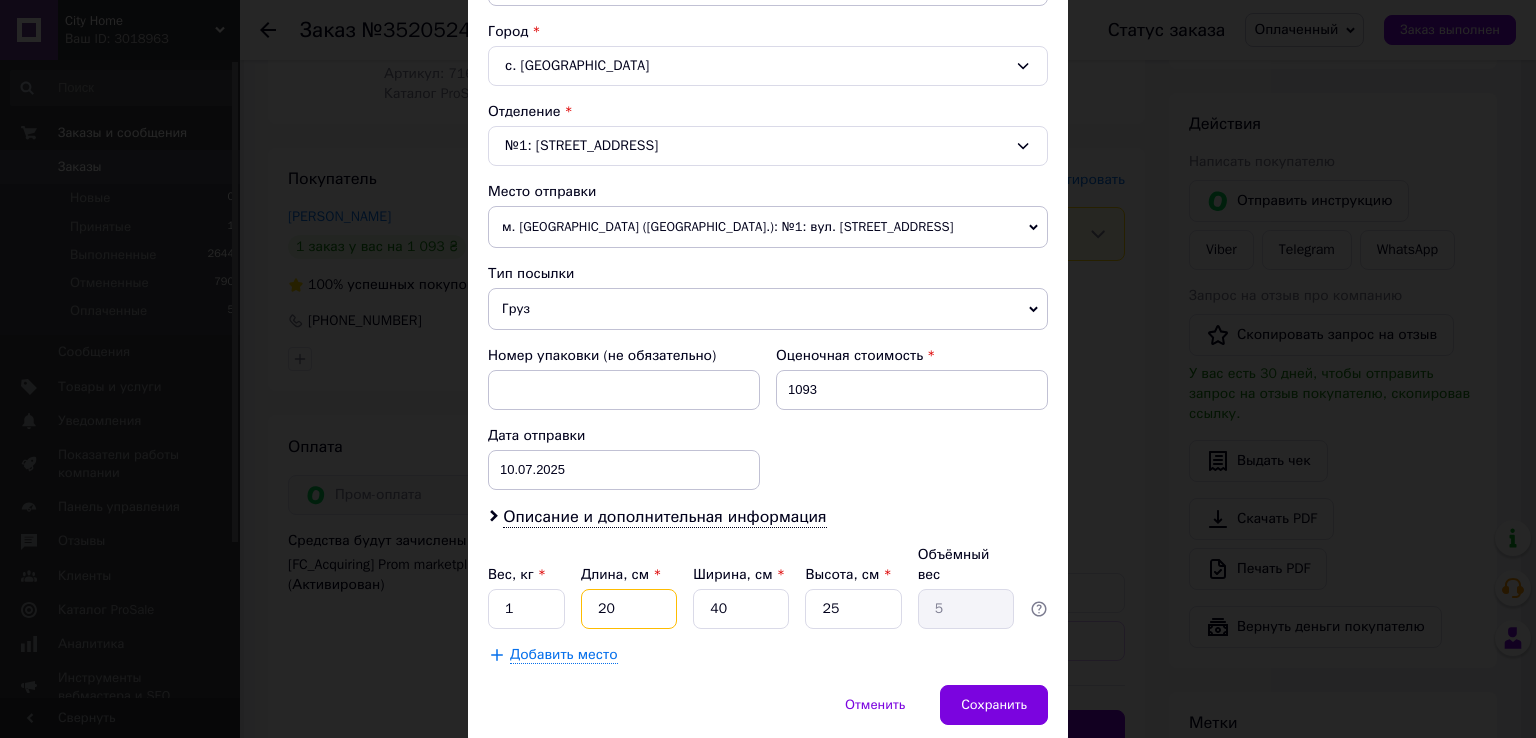 drag, startPoint x: 567, startPoint y: 596, endPoint x: 556, endPoint y: 596, distance: 11 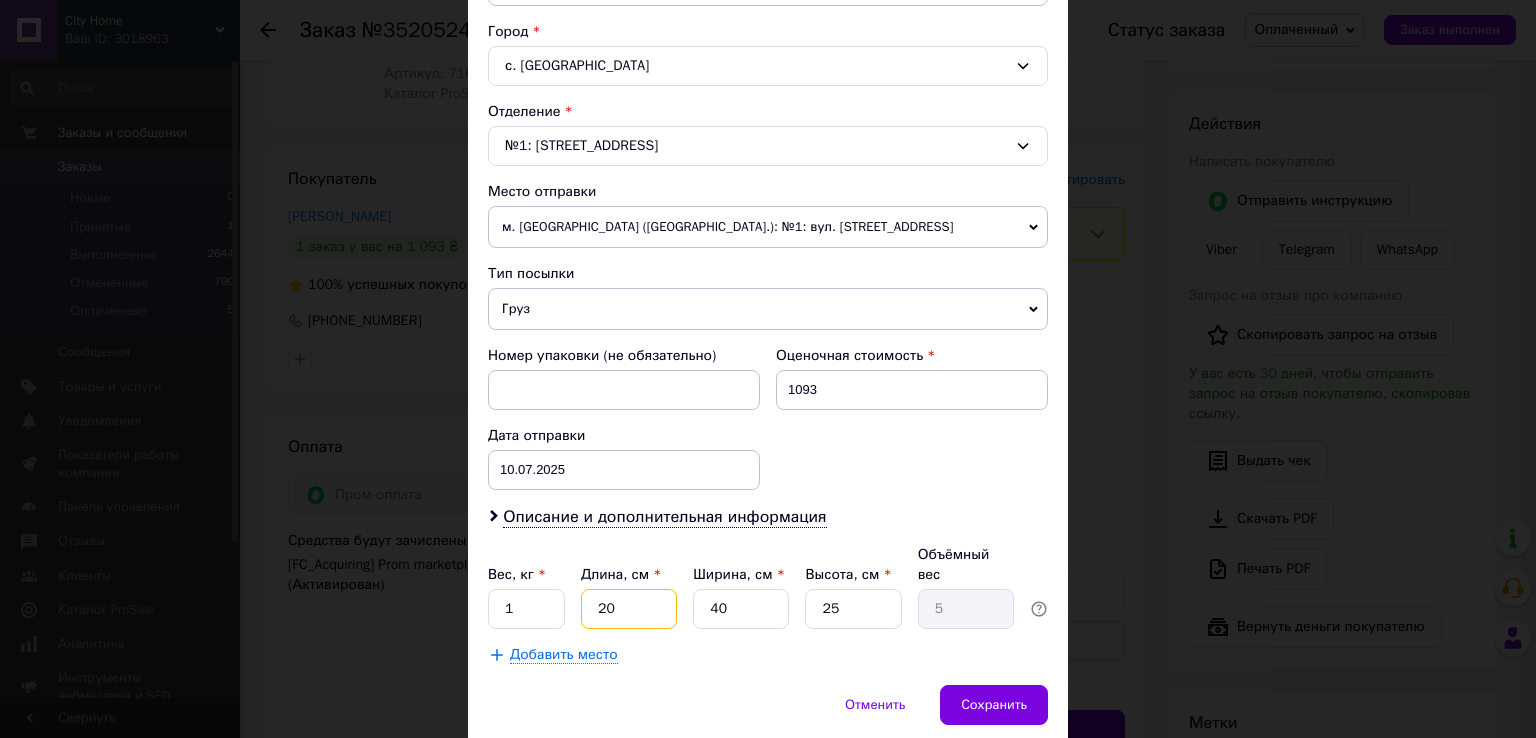 type on "3" 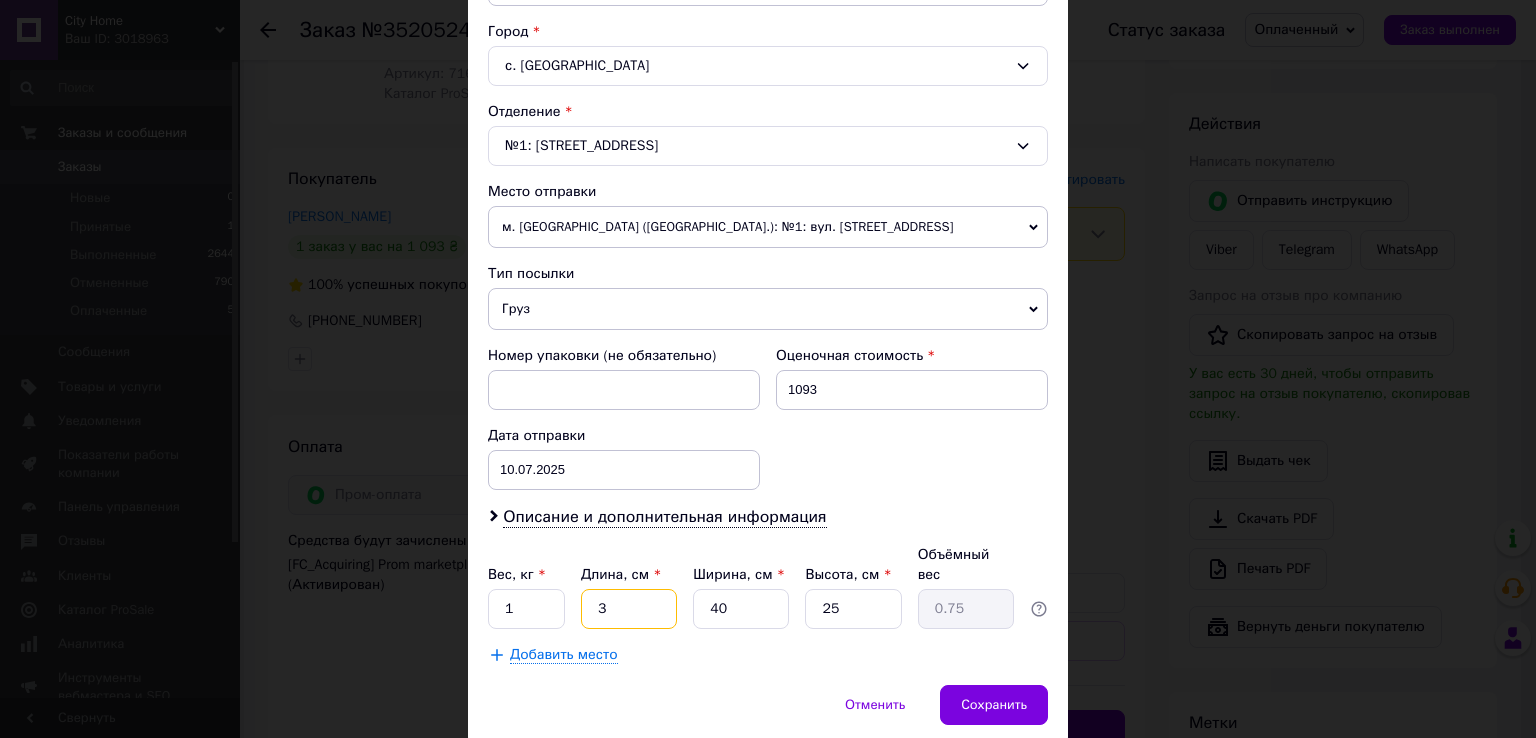 type on "30" 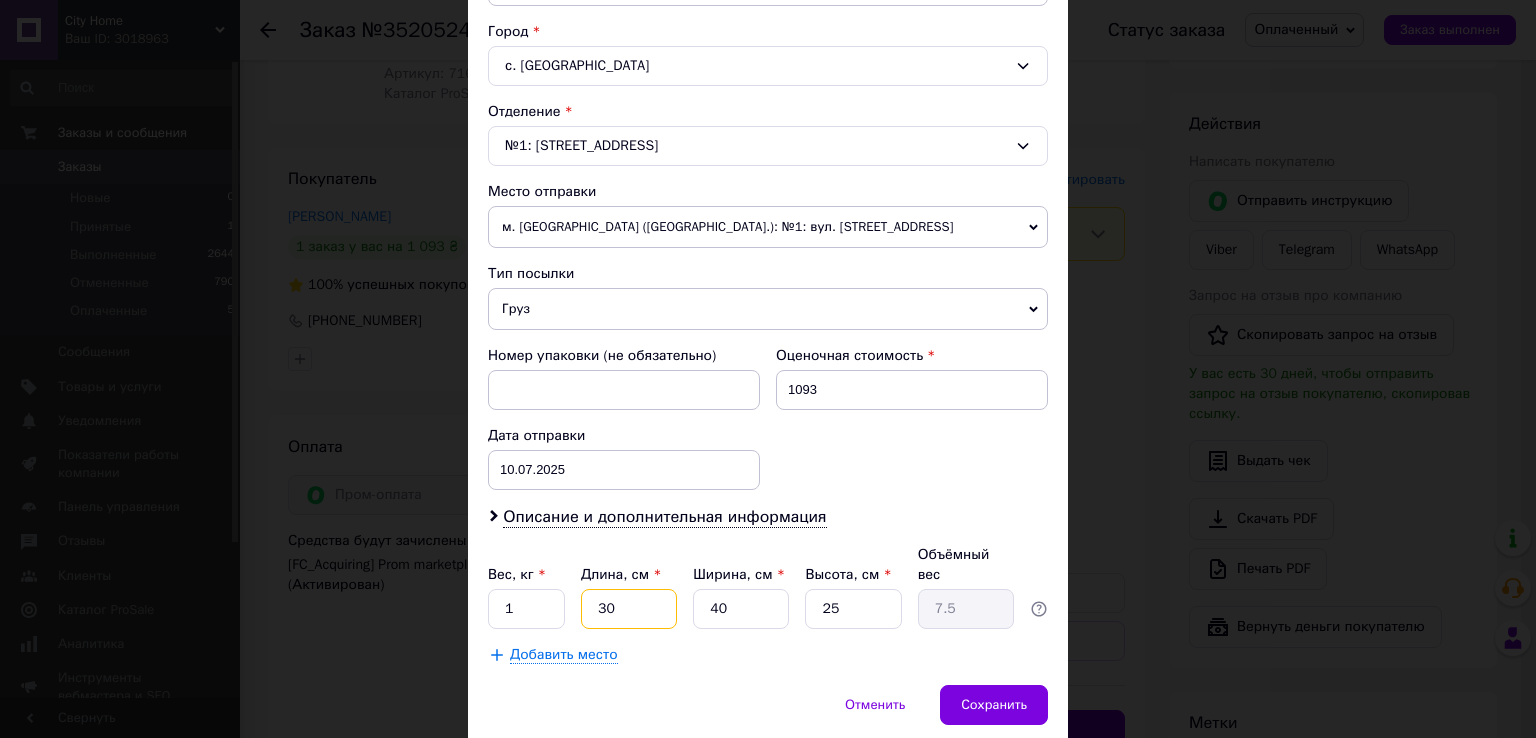 type on "30" 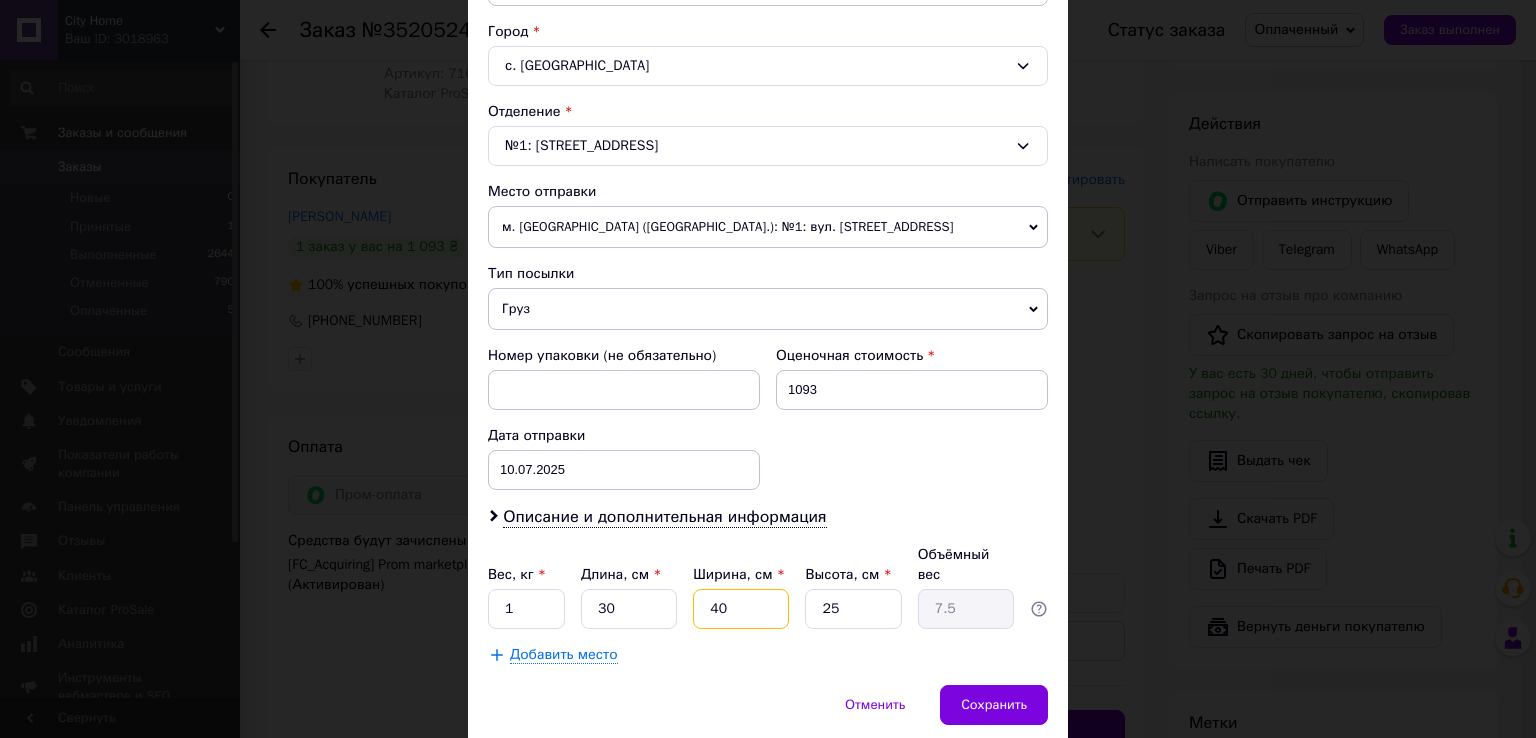 drag, startPoint x: 720, startPoint y: 588, endPoint x: 703, endPoint y: 590, distance: 17.117243 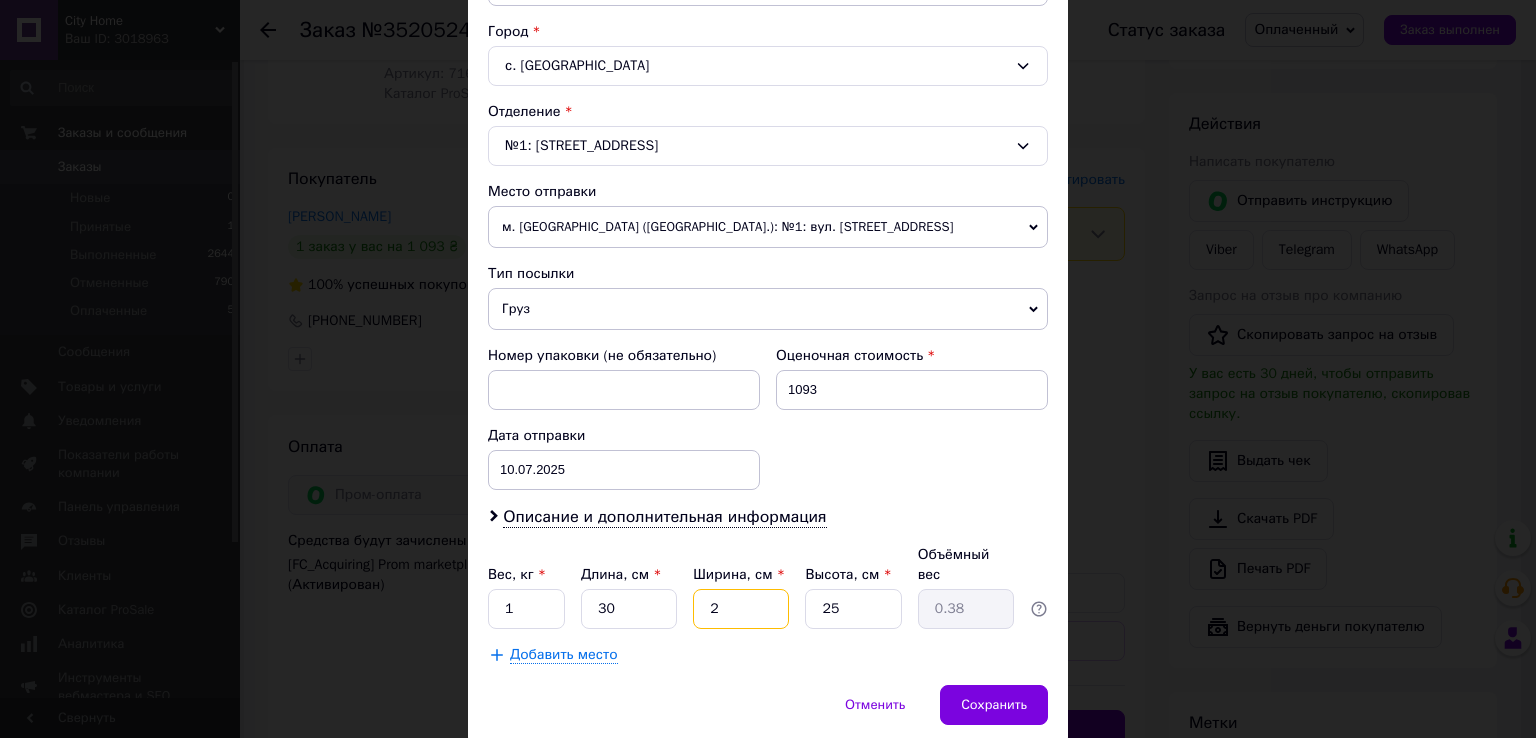 type on "20" 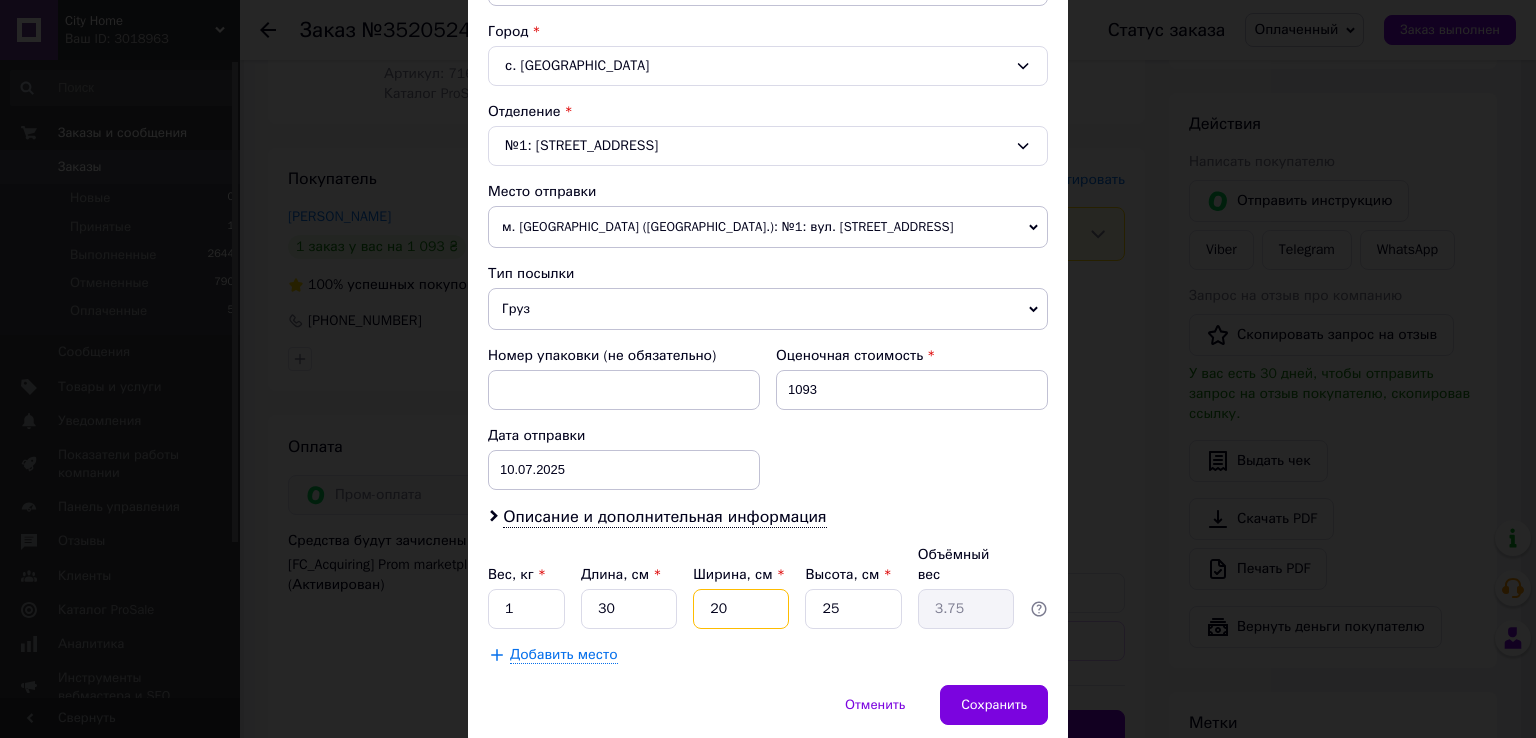 type on "20" 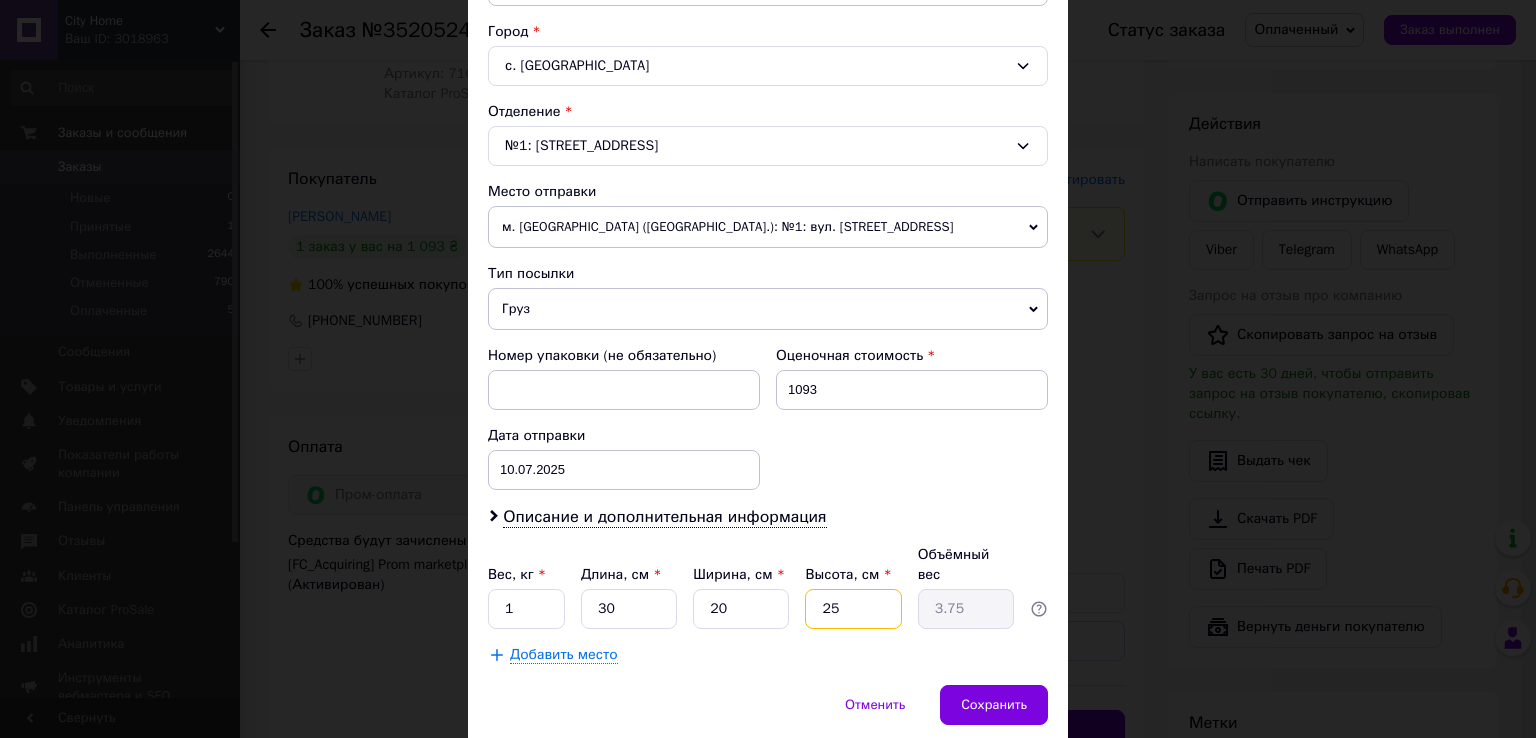 drag, startPoint x: 866, startPoint y: 588, endPoint x: 770, endPoint y: 586, distance: 96.02083 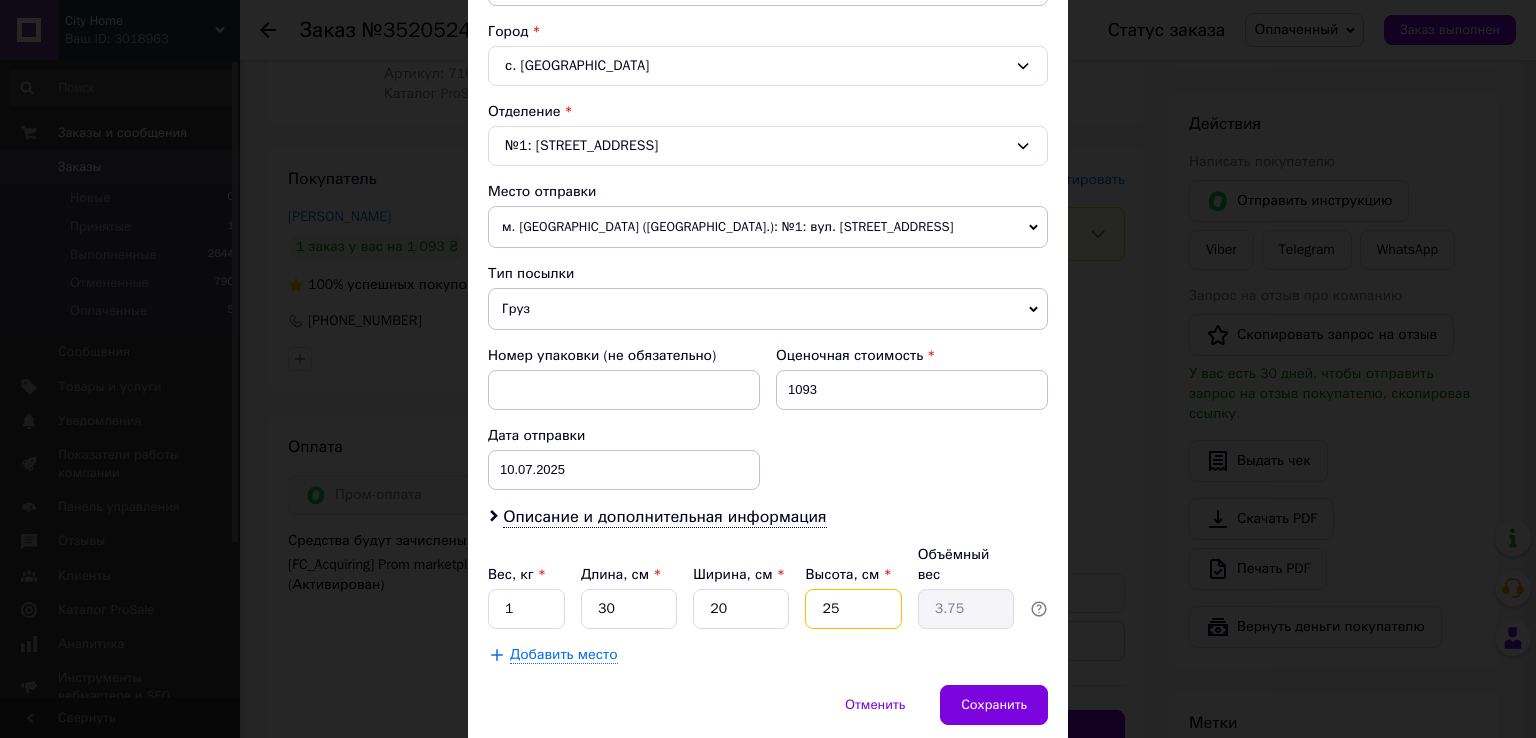 type on "5" 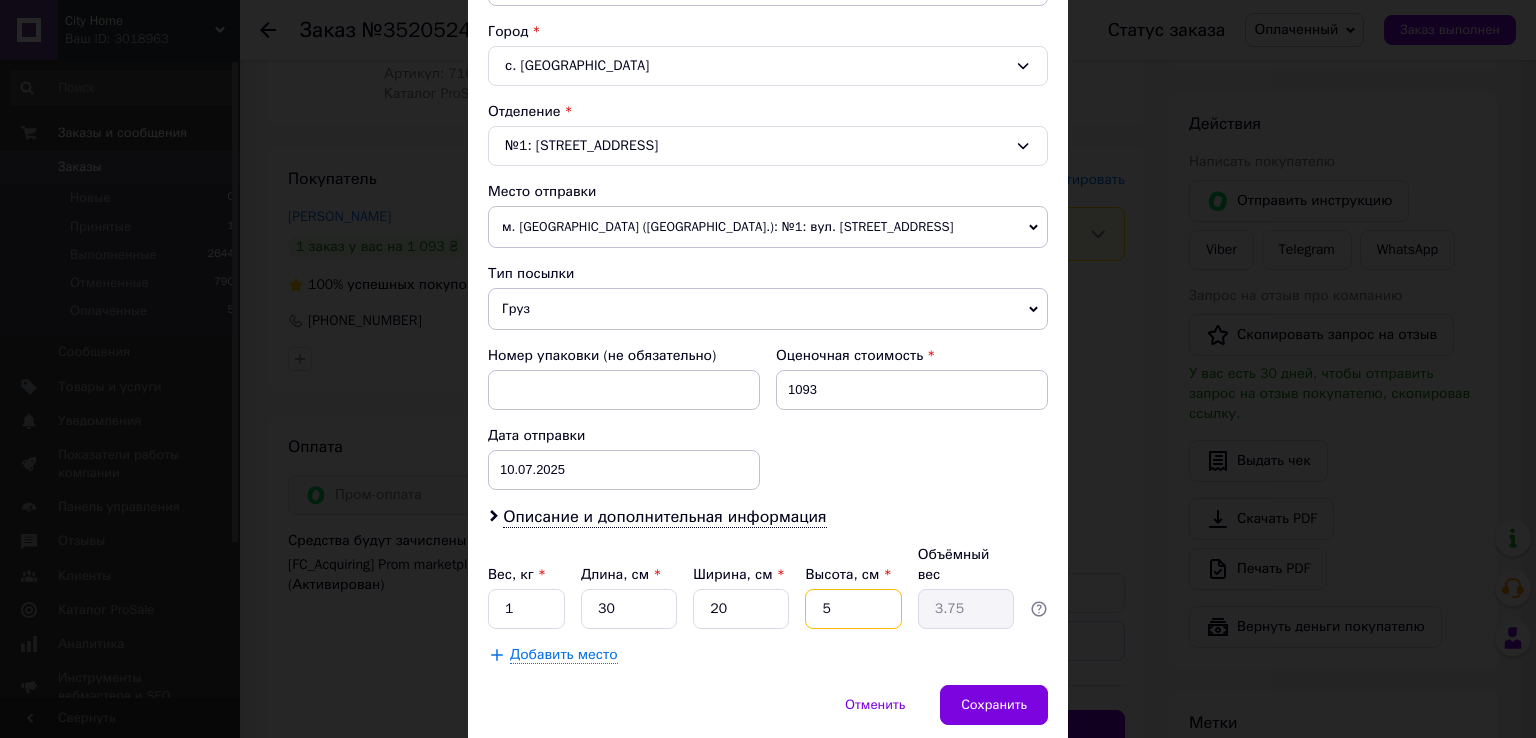 type on "0.75" 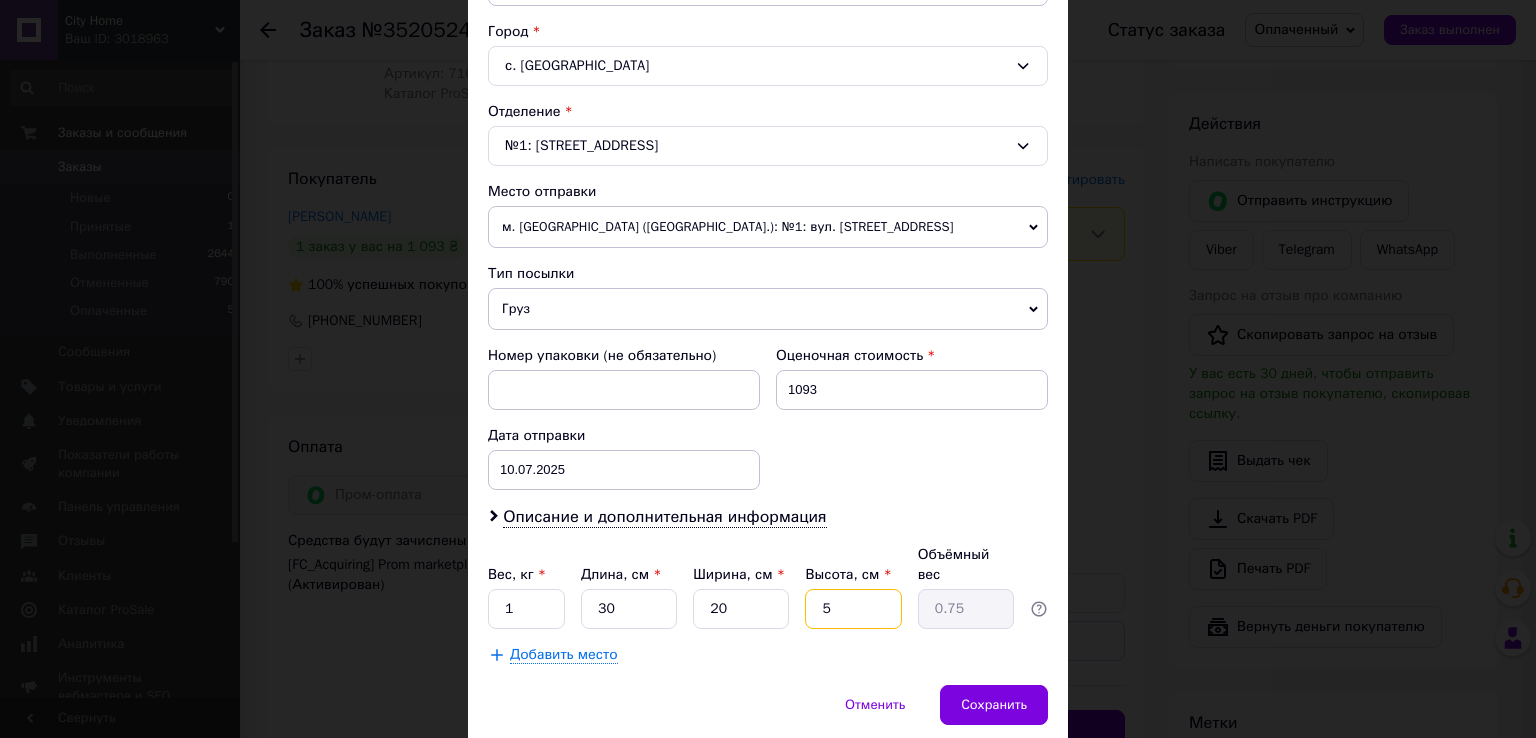 drag, startPoint x: 856, startPoint y: 584, endPoint x: 811, endPoint y: 590, distance: 45.39824 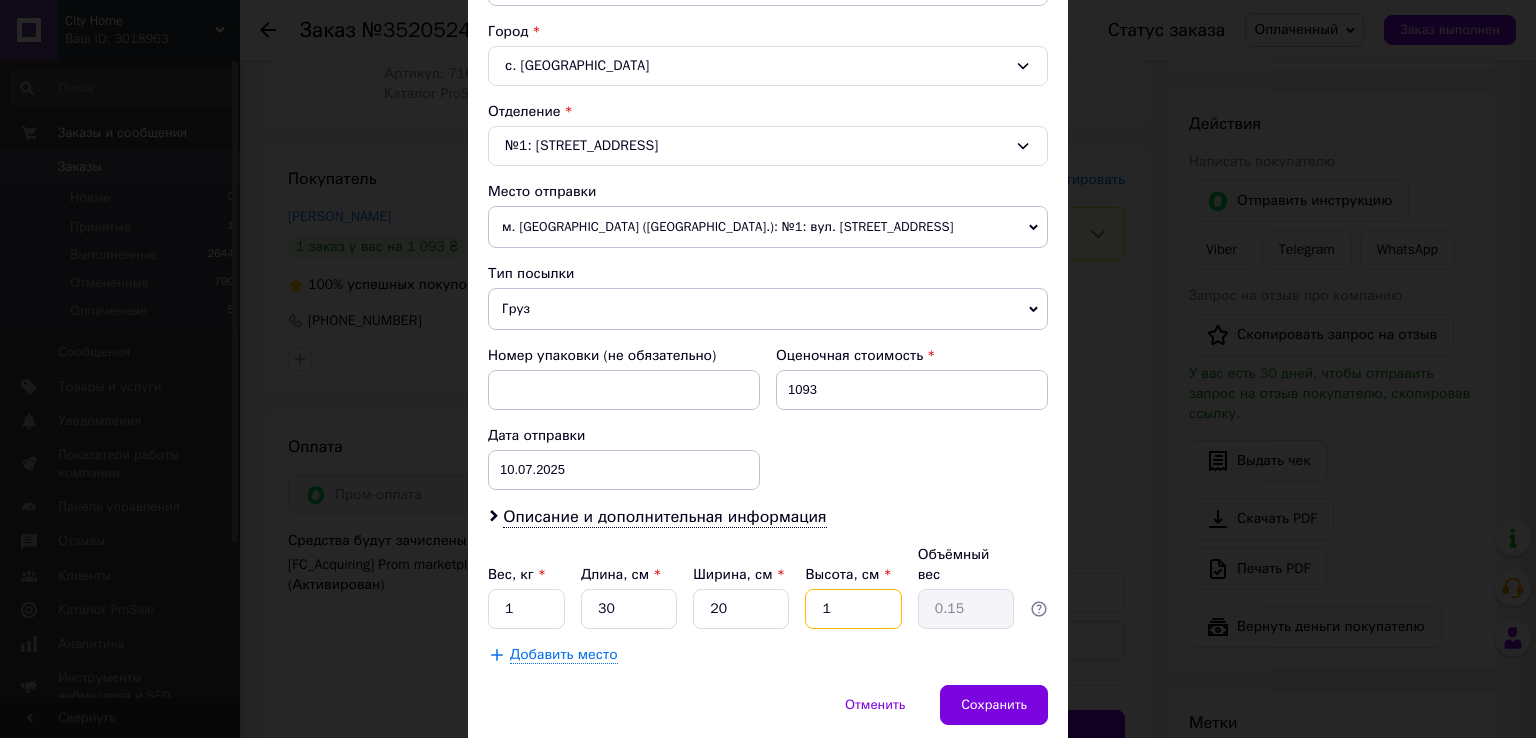type on "10" 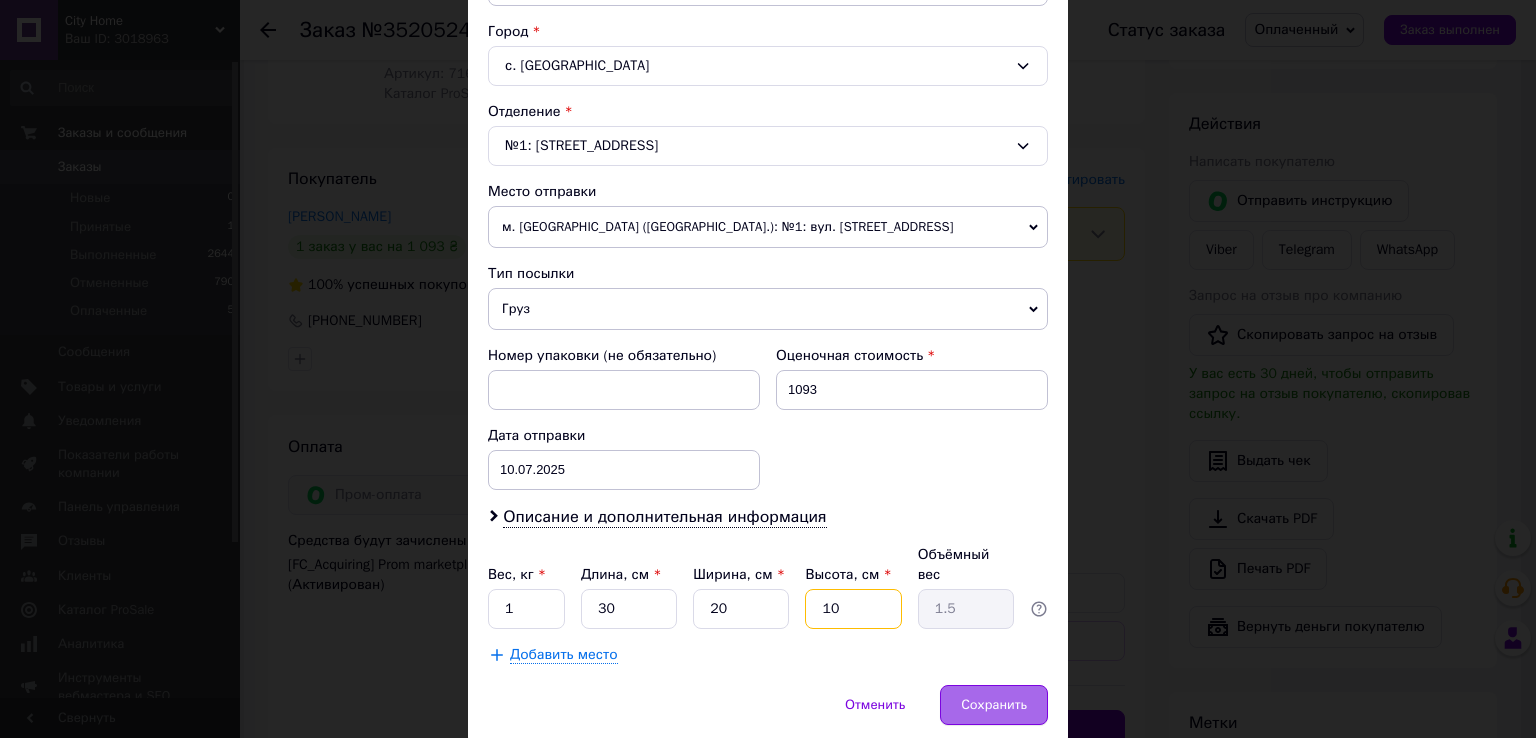 type on "10" 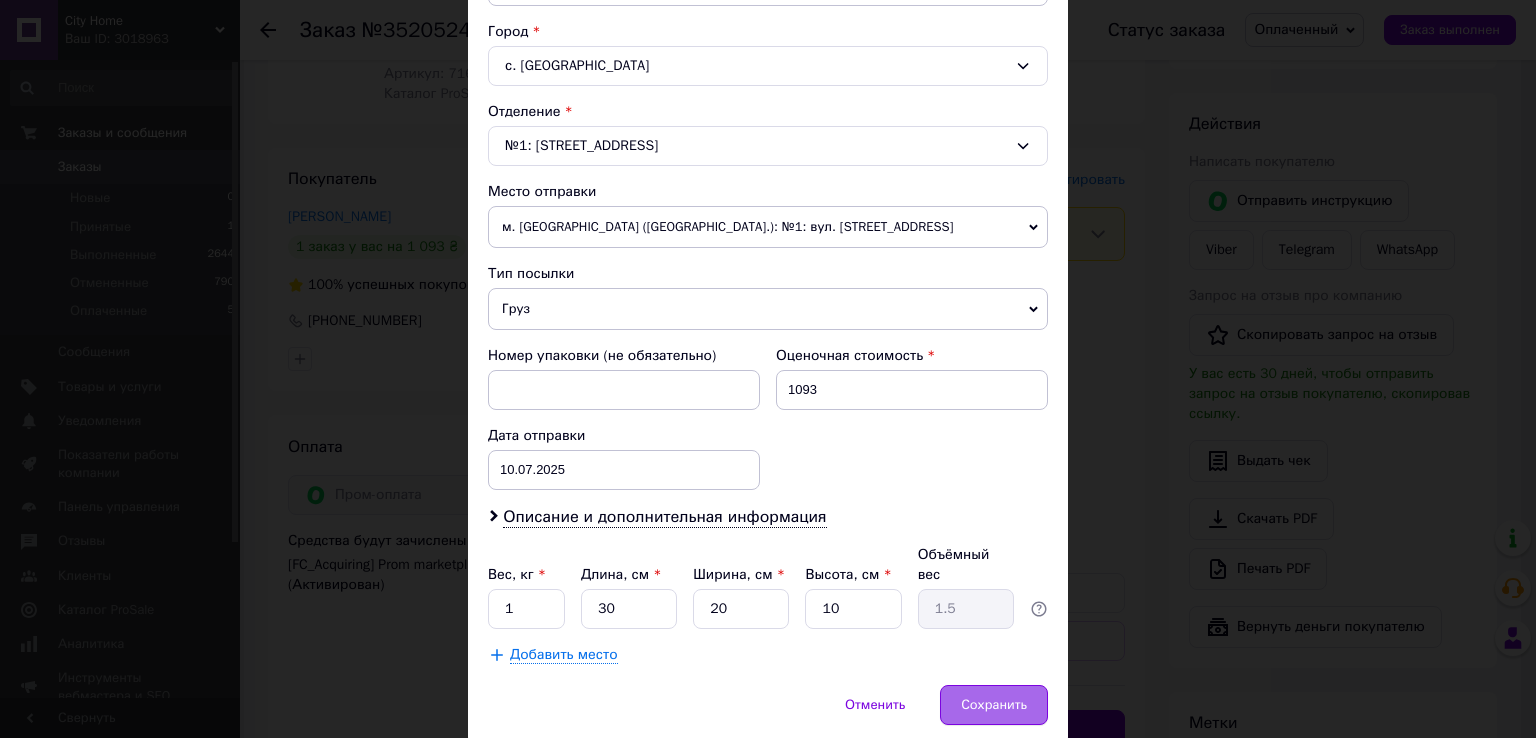 click on "Сохранить" at bounding box center [994, 705] 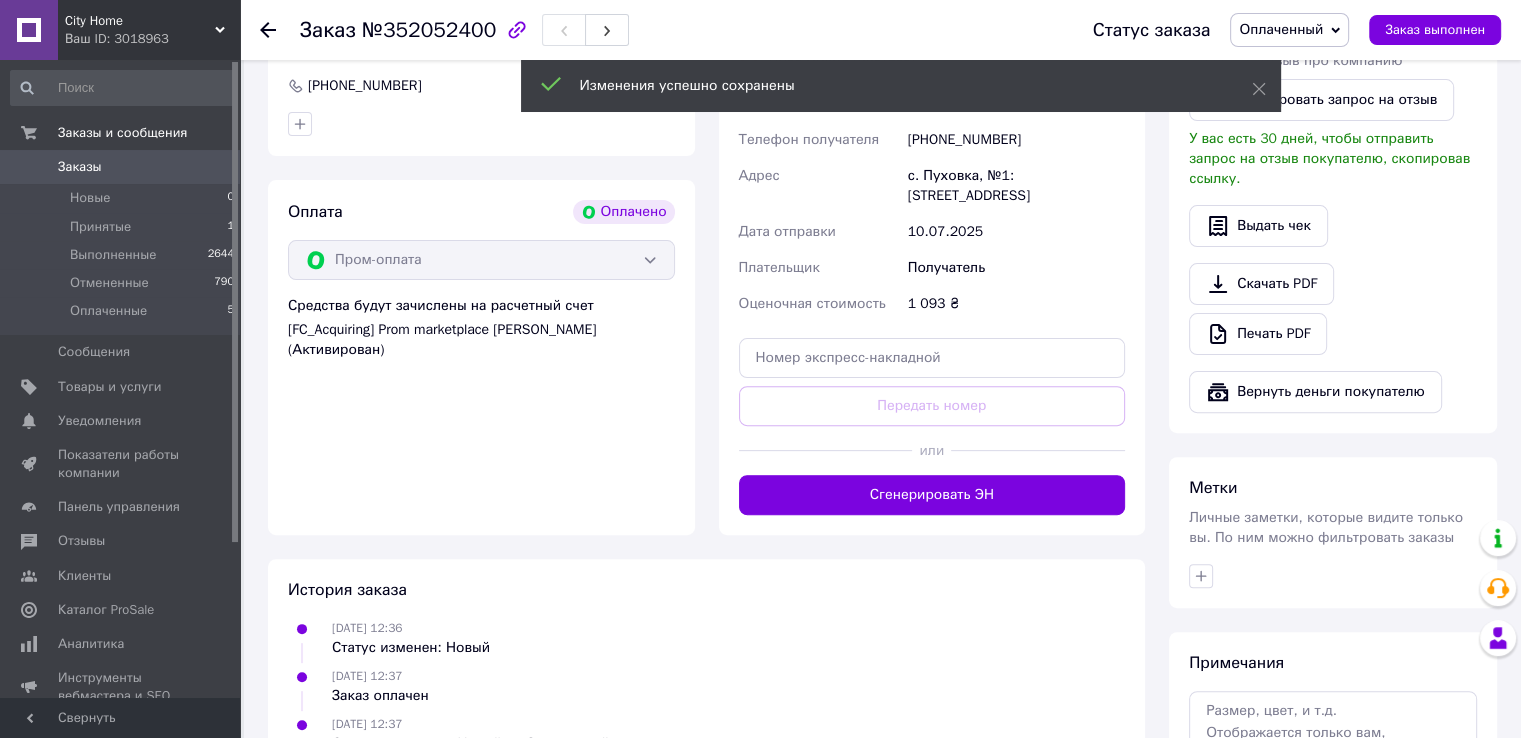 scroll, scrollTop: 600, scrollLeft: 0, axis: vertical 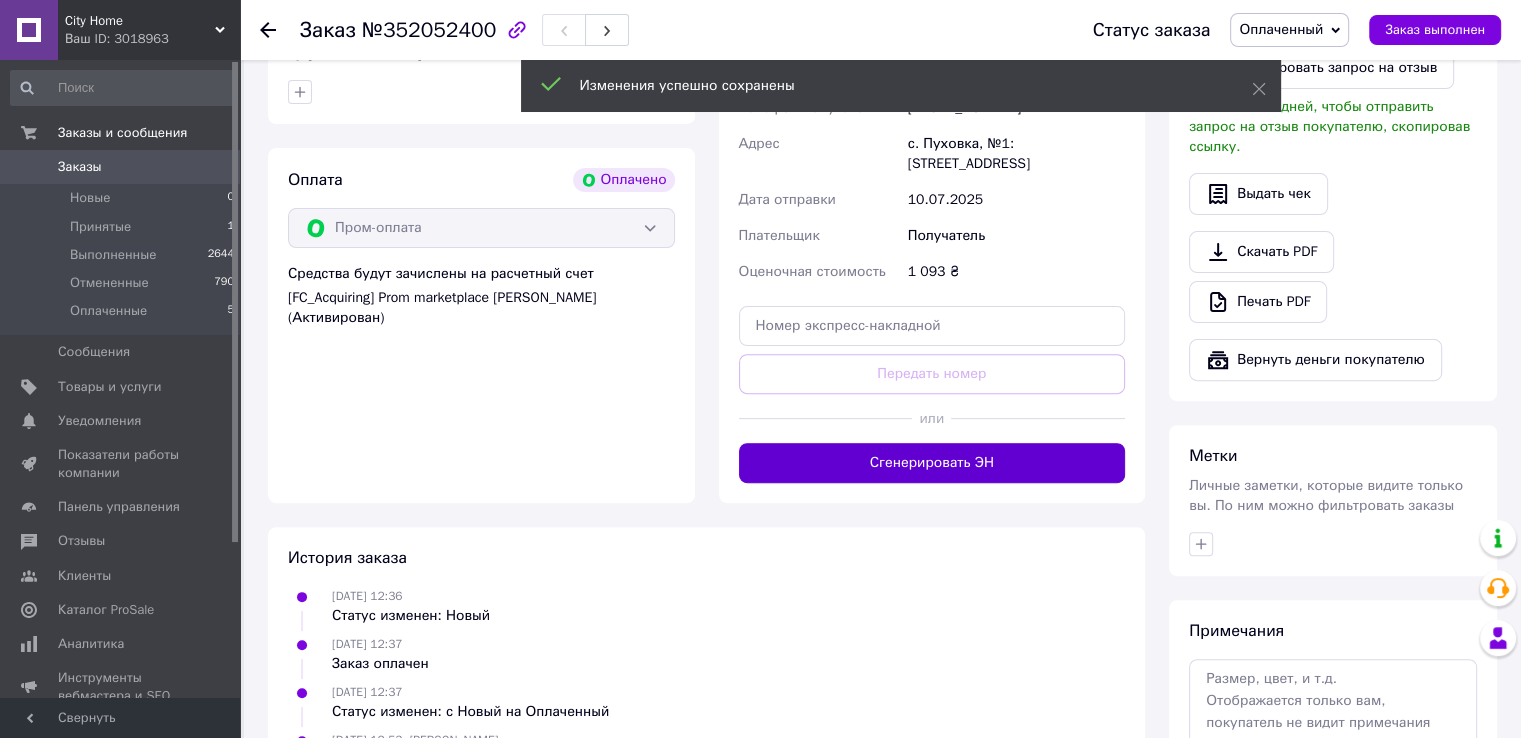 click on "Сгенерировать ЭН" at bounding box center (932, 463) 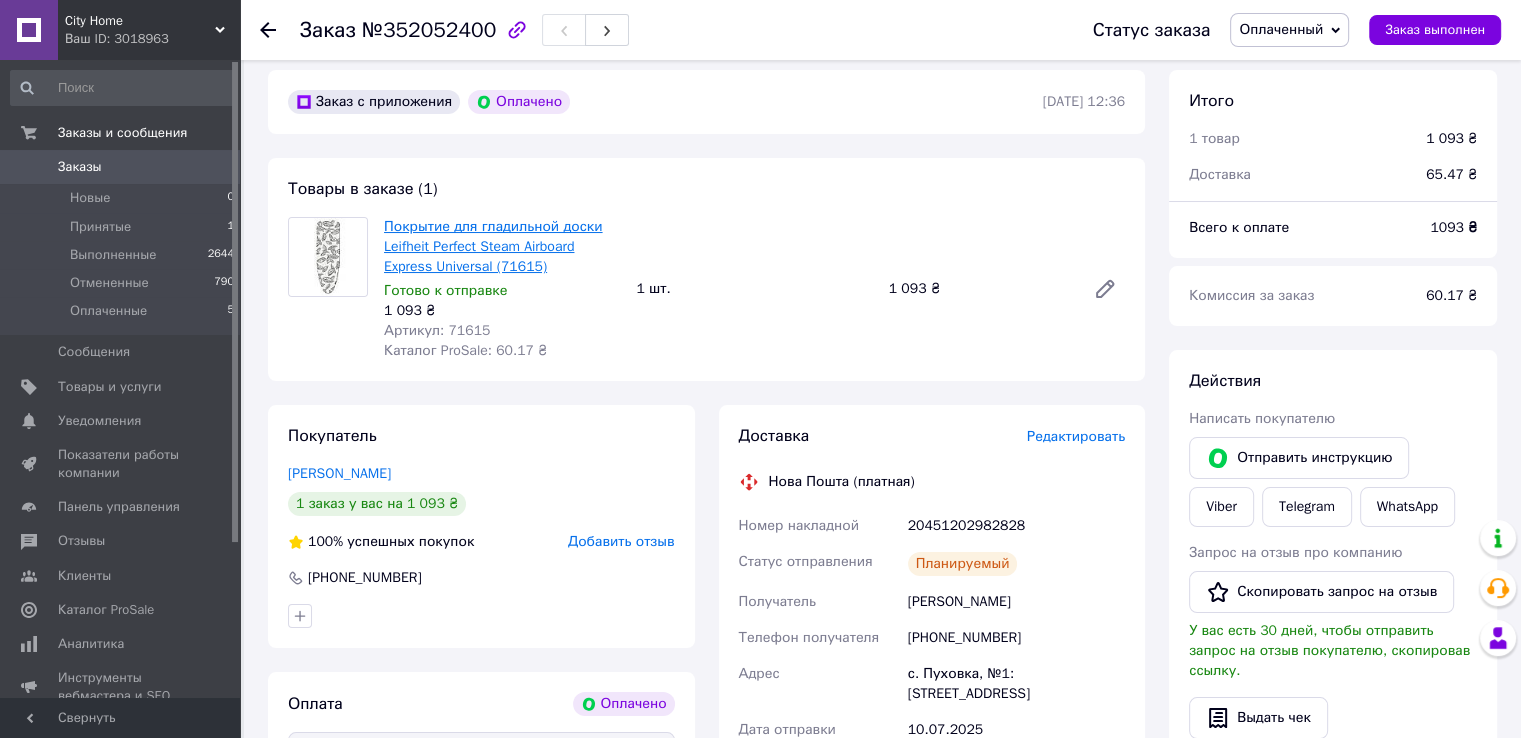 scroll, scrollTop: 66, scrollLeft: 0, axis: vertical 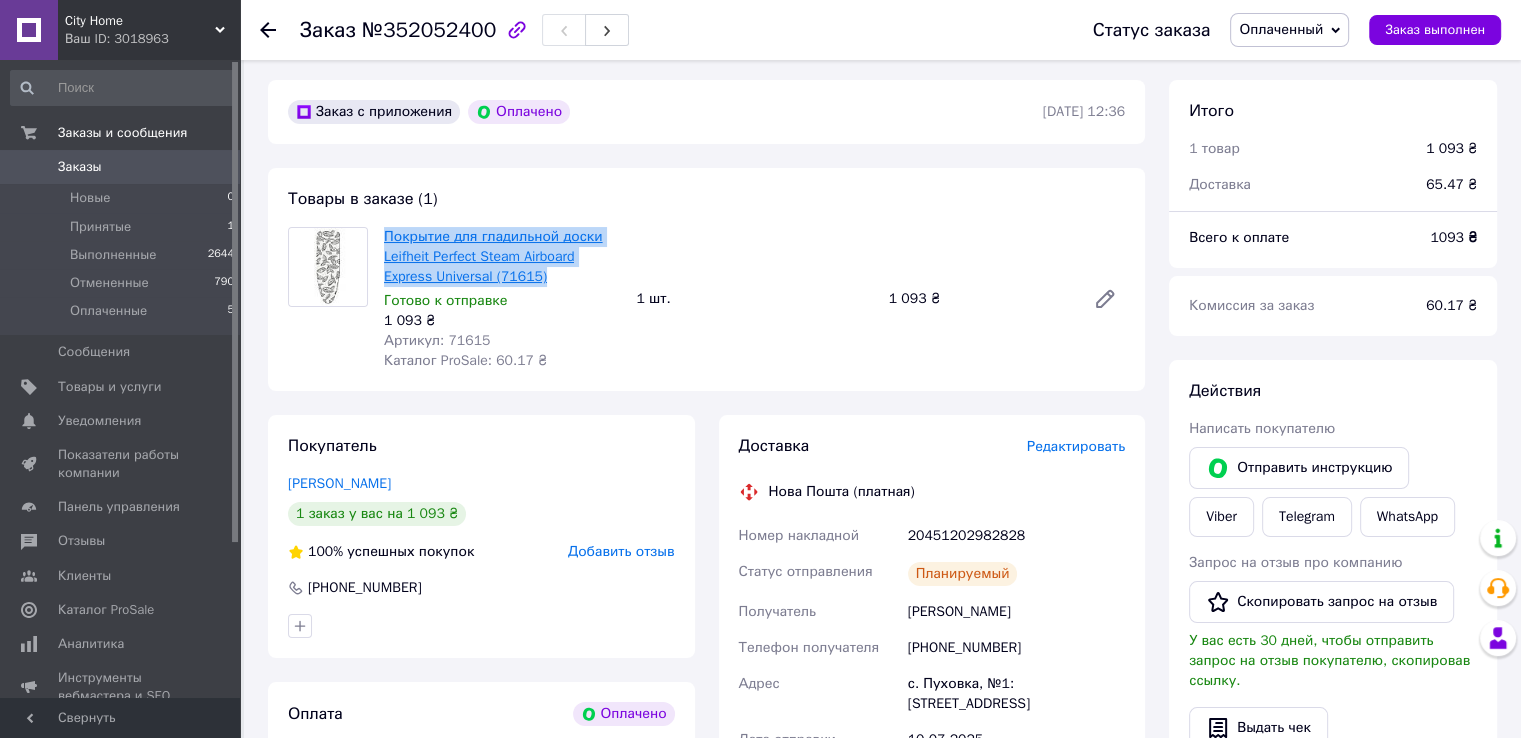 drag, startPoint x: 552, startPoint y: 281, endPoint x: 387, endPoint y: 238, distance: 170.511 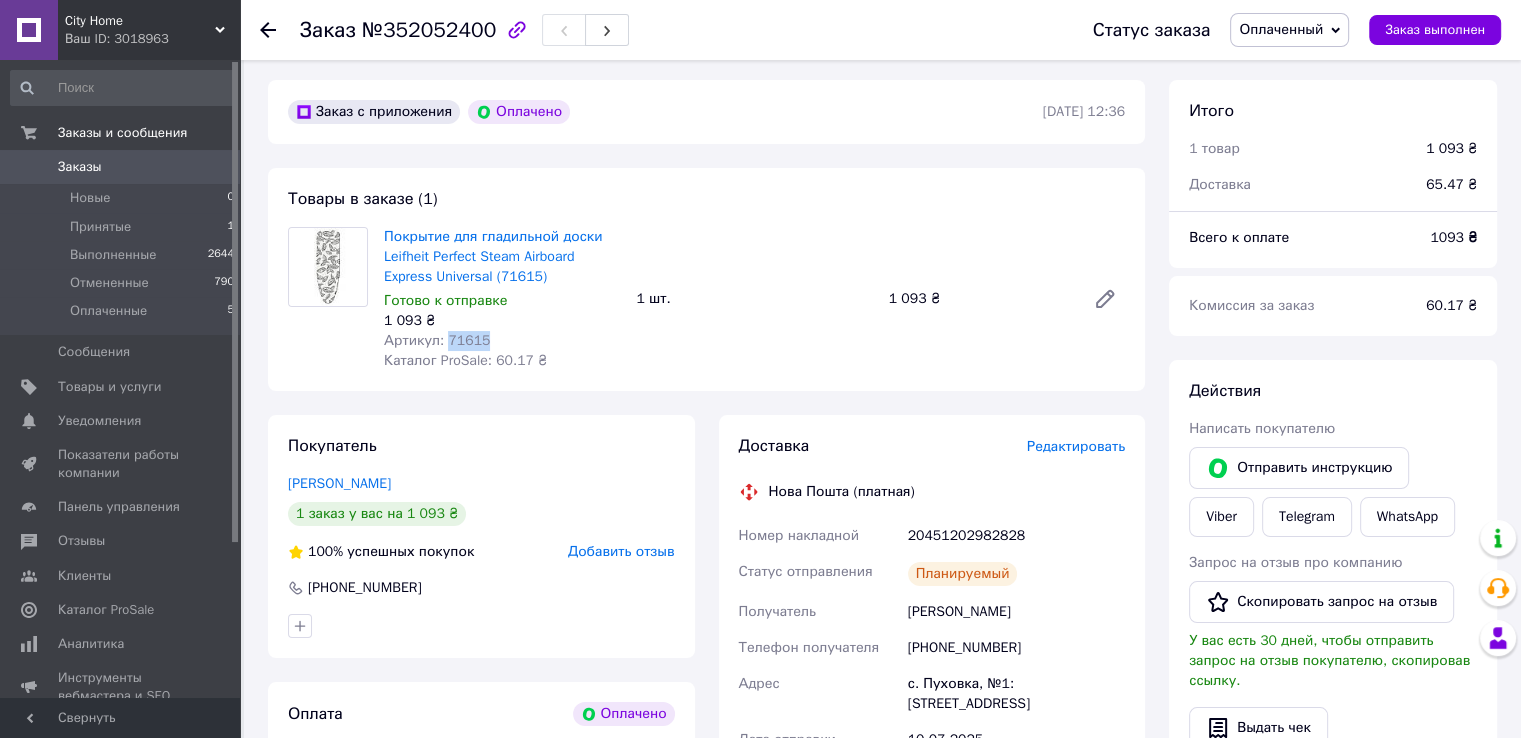 drag, startPoint x: 498, startPoint y: 337, endPoint x: 443, endPoint y: 341, distance: 55.145264 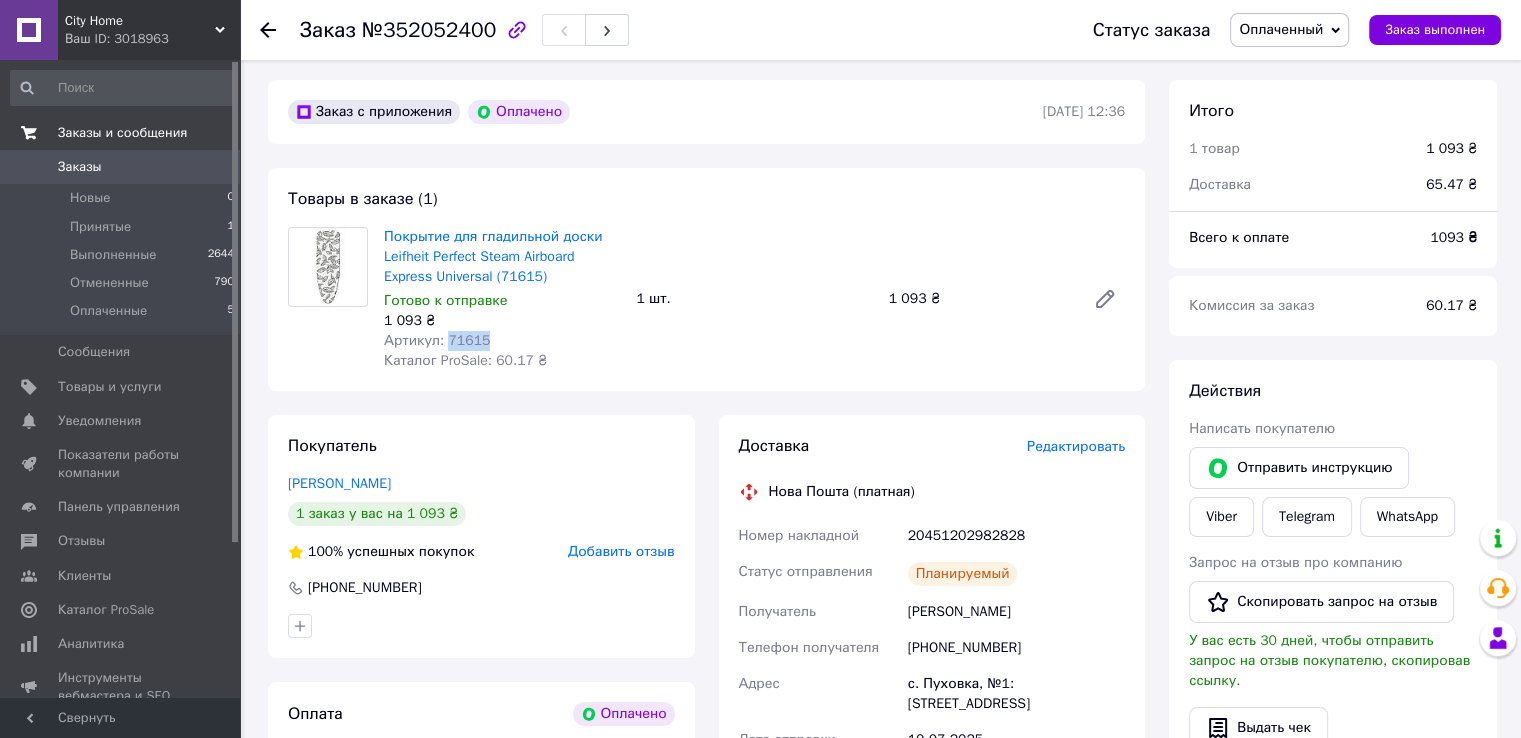 drag, startPoint x: 72, startPoint y: 173, endPoint x: 113, endPoint y: 145, distance: 49.648766 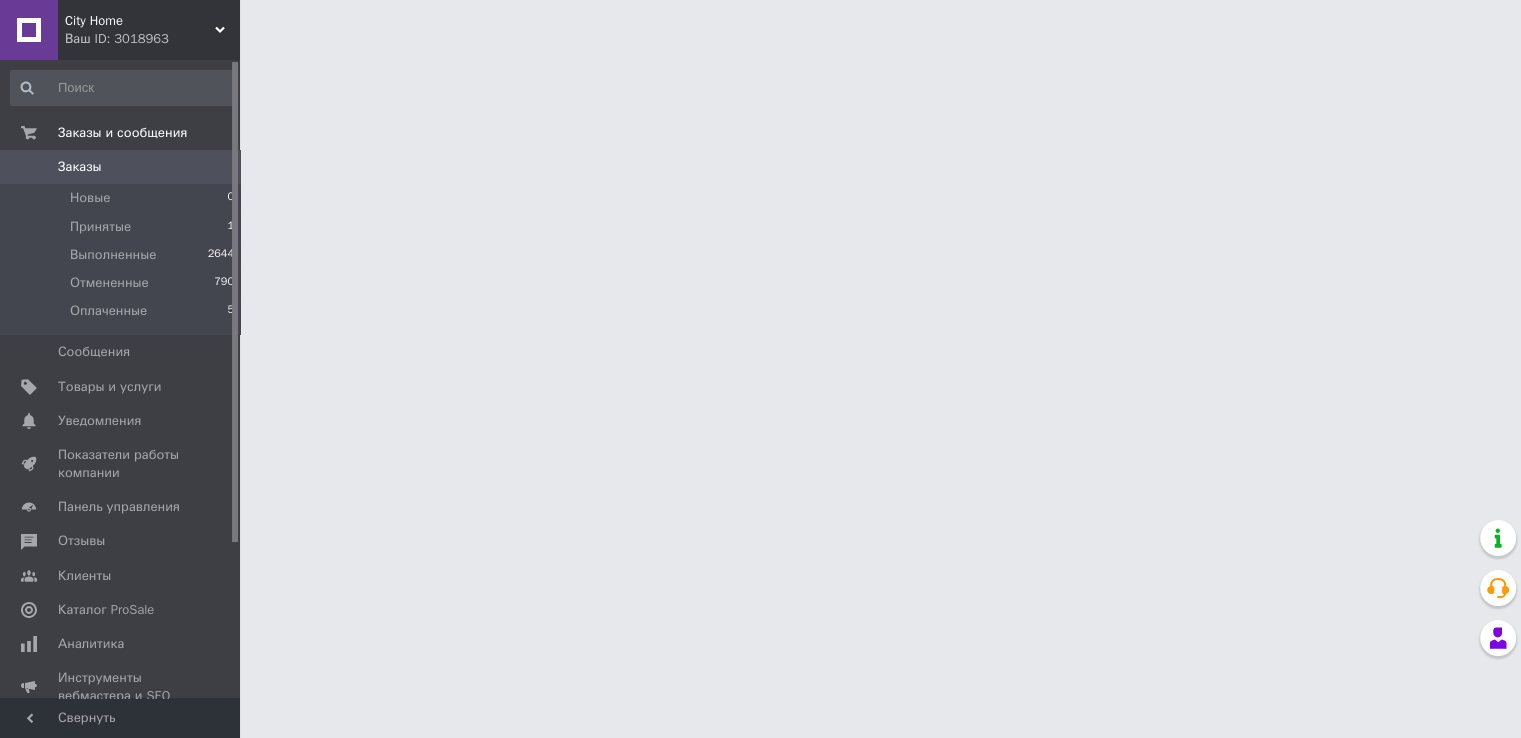 scroll, scrollTop: 0, scrollLeft: 0, axis: both 